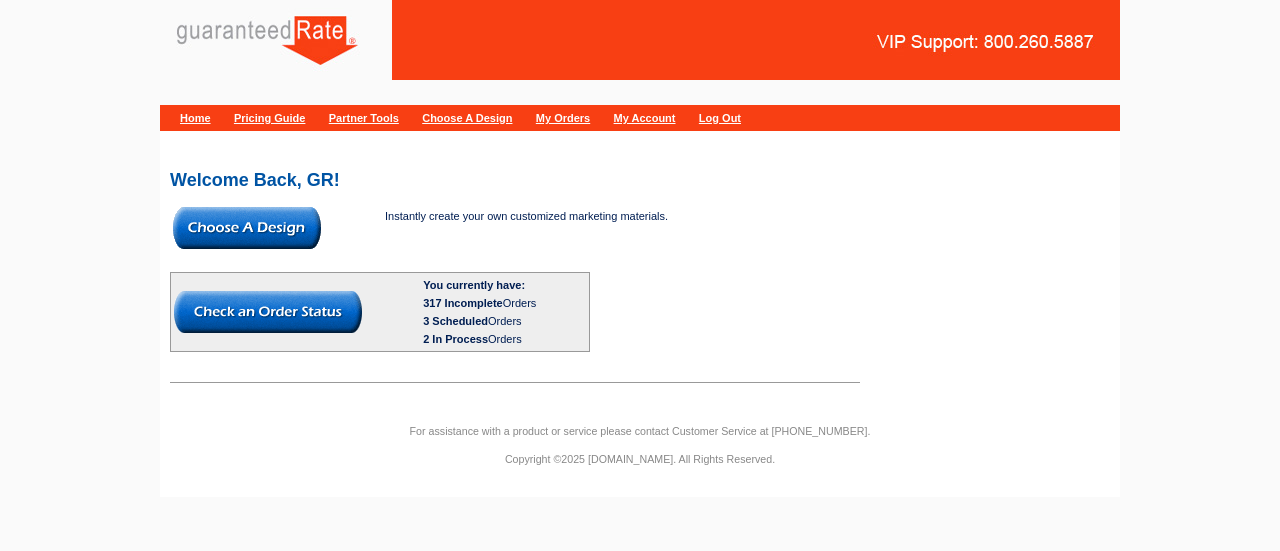 scroll, scrollTop: 0, scrollLeft: 0, axis: both 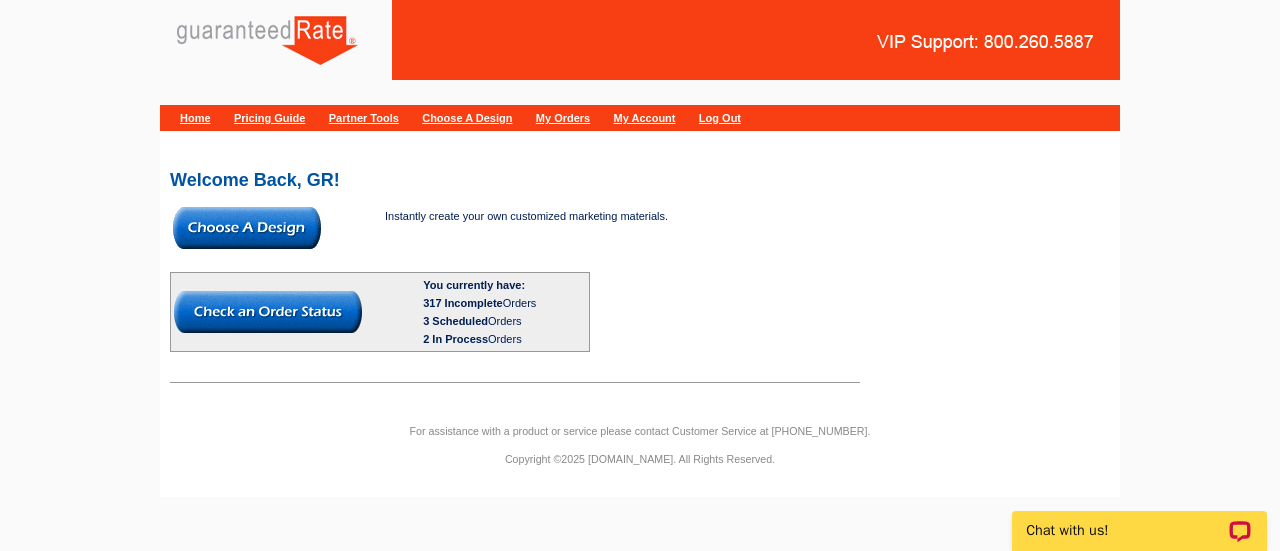 click at bounding box center (247, 228) 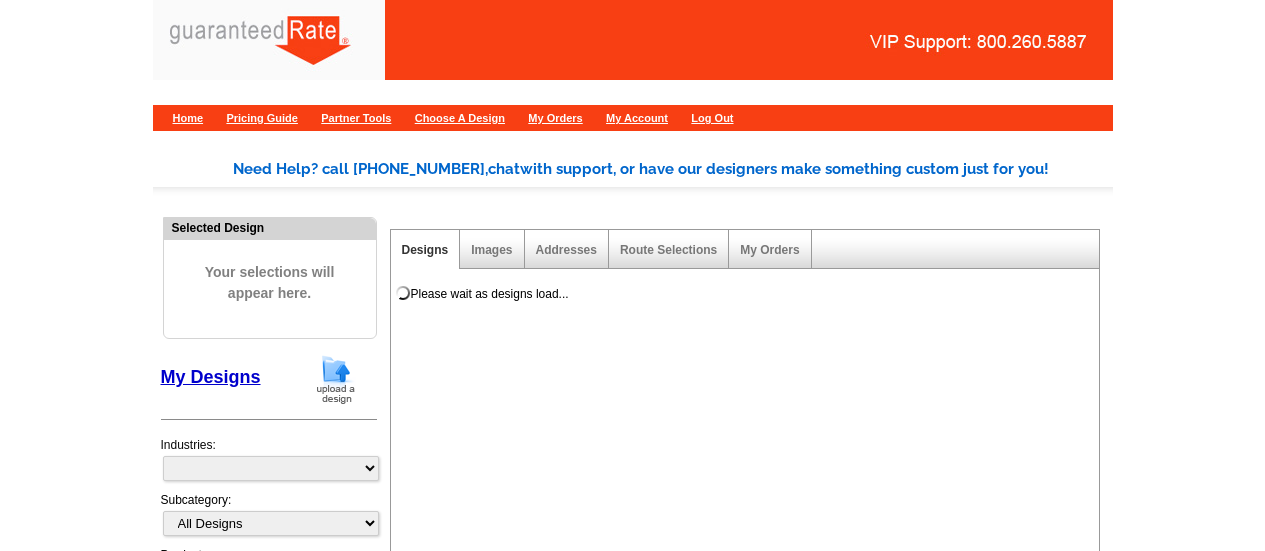 scroll, scrollTop: 0, scrollLeft: 0, axis: both 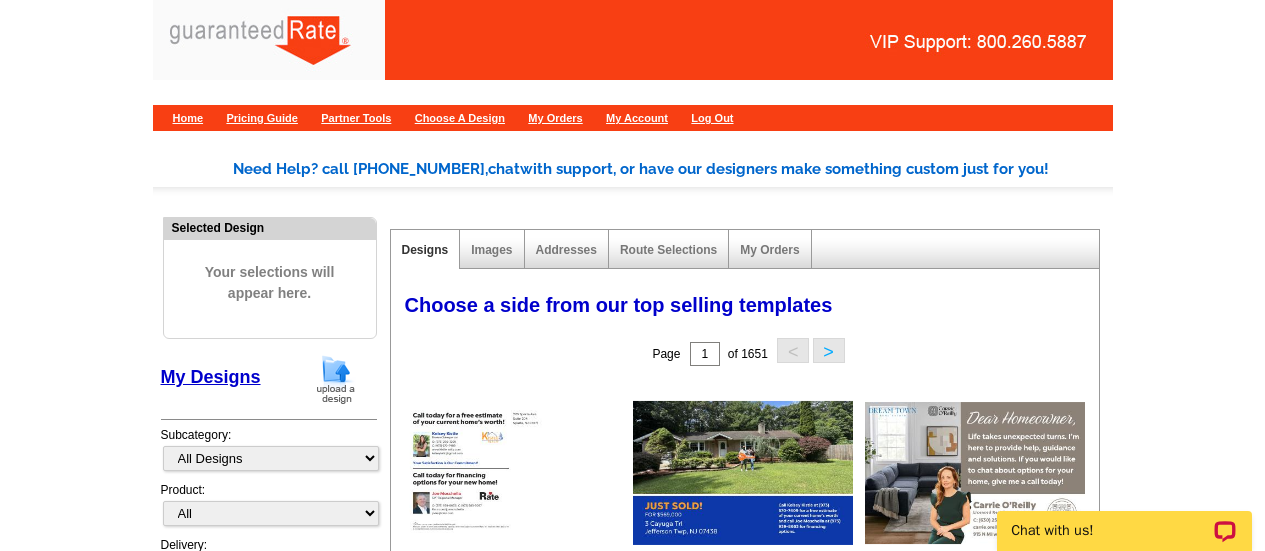 click at bounding box center (336, 379) 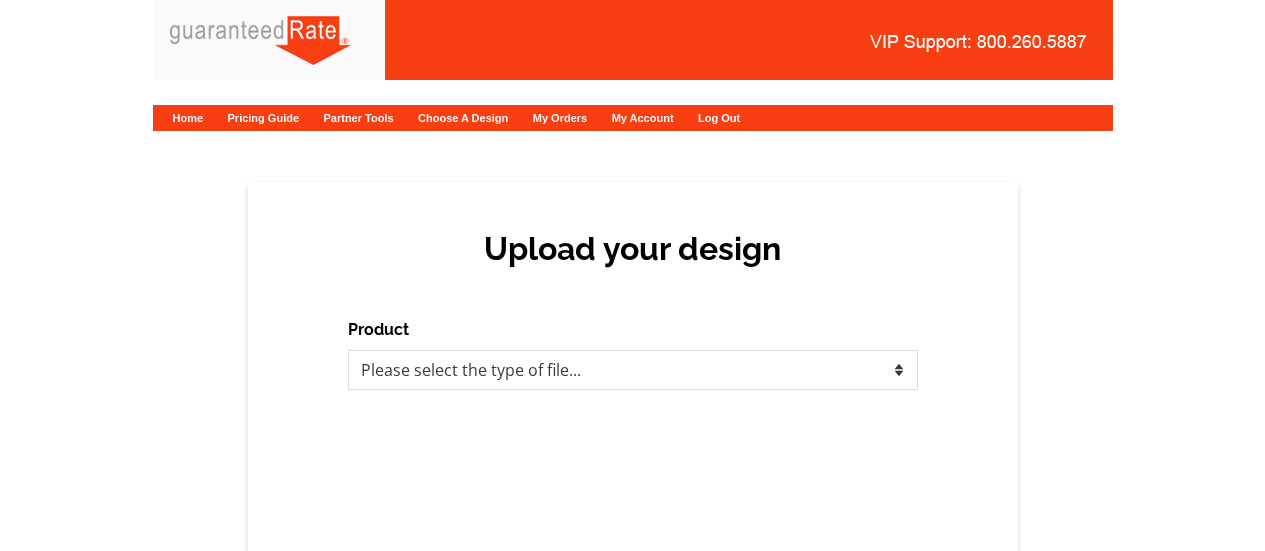 scroll, scrollTop: 0, scrollLeft: 0, axis: both 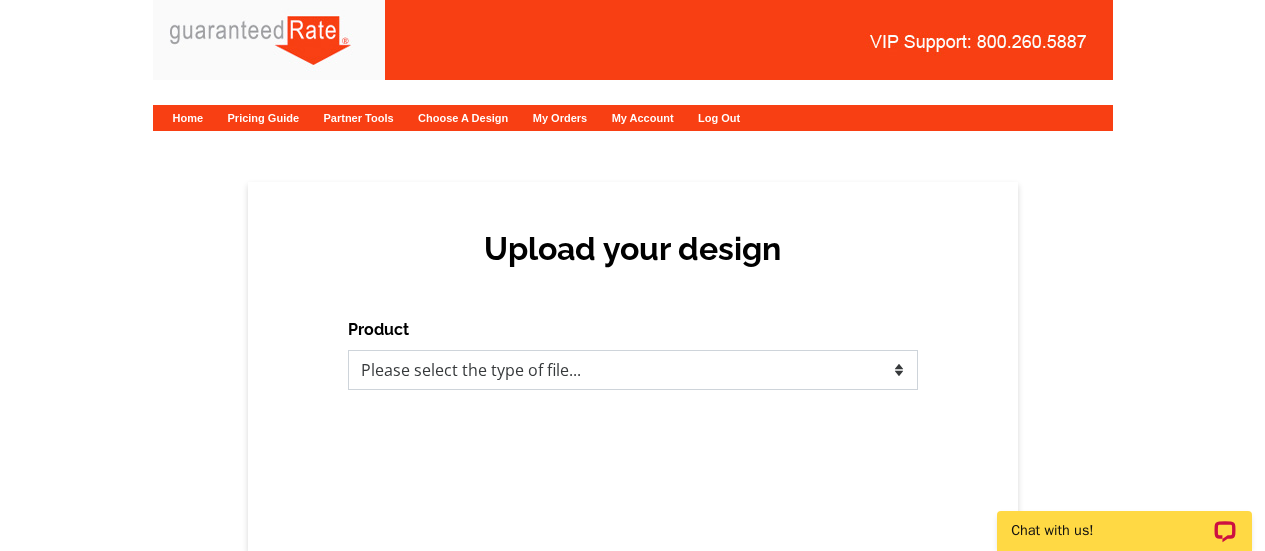 click on "Please select the type of file...
Postcards
Calendars
Business Cards
Letters and flyers
Greeting Cards" at bounding box center (633, 370) 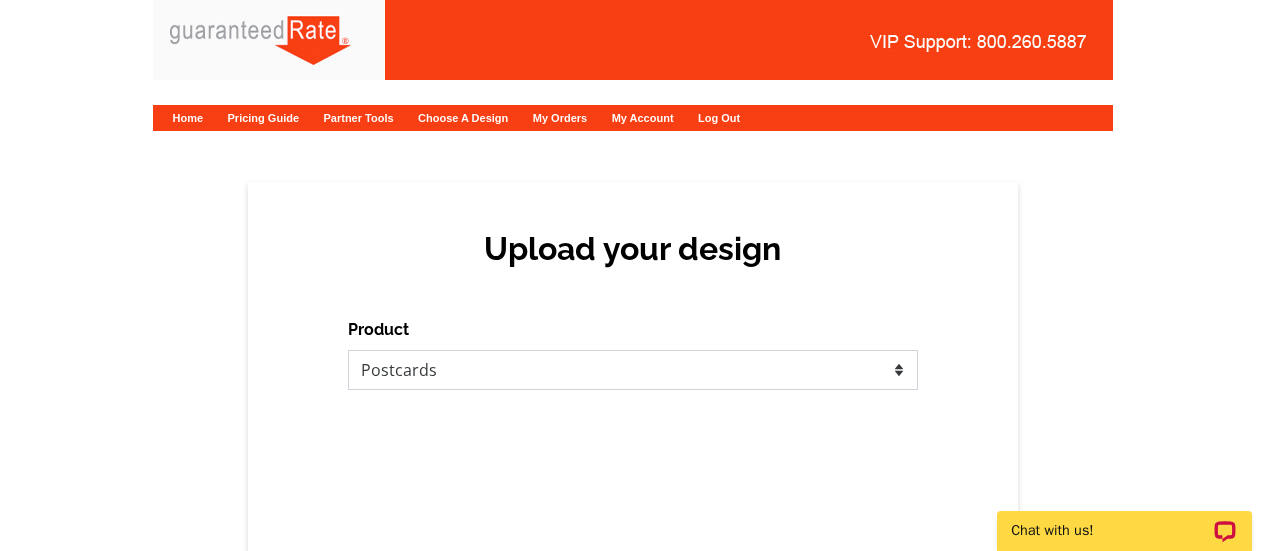 click on "Please select the type of file...
Postcards
Calendars
Business Cards
Letters and flyers
Greeting Cards" at bounding box center [633, 370] 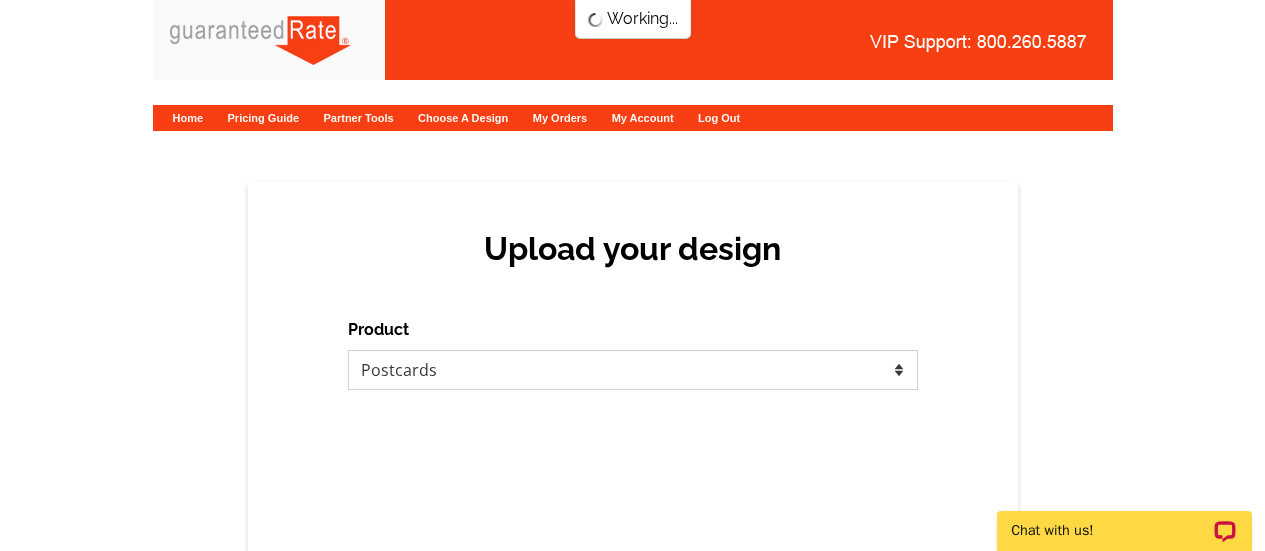 scroll, scrollTop: 0, scrollLeft: 0, axis: both 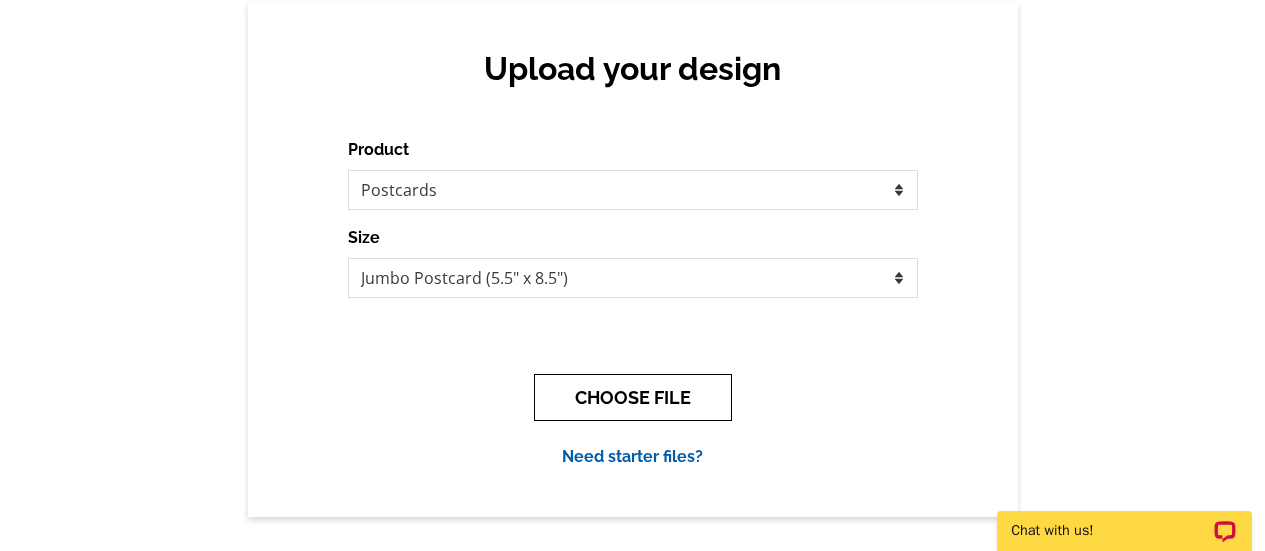 click on "CHOOSE FILE" at bounding box center [633, 397] 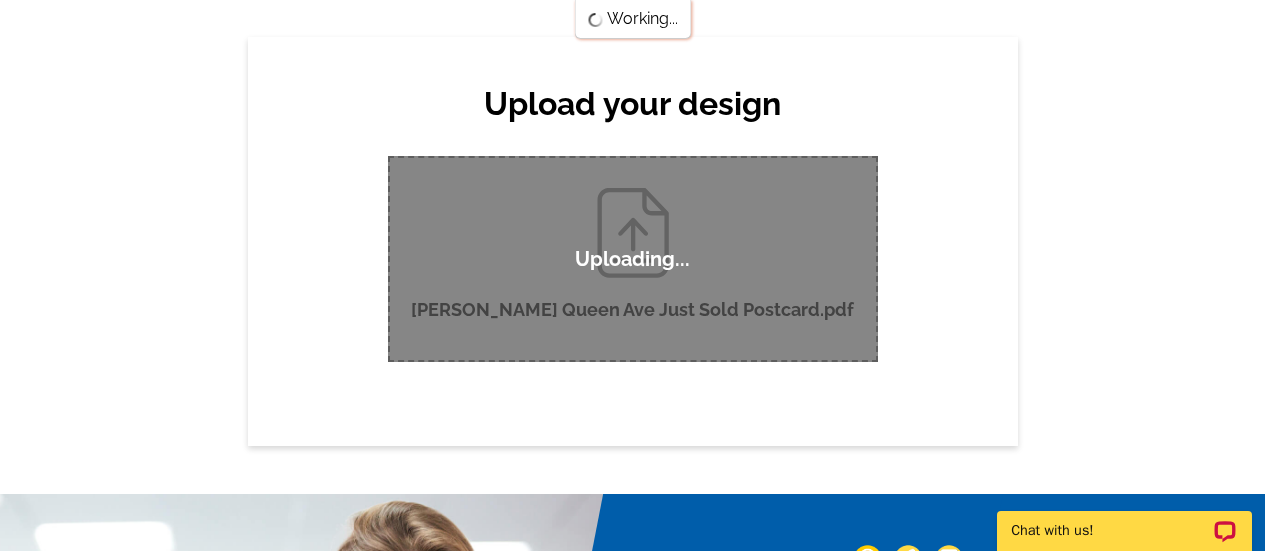 scroll, scrollTop: 146, scrollLeft: 0, axis: vertical 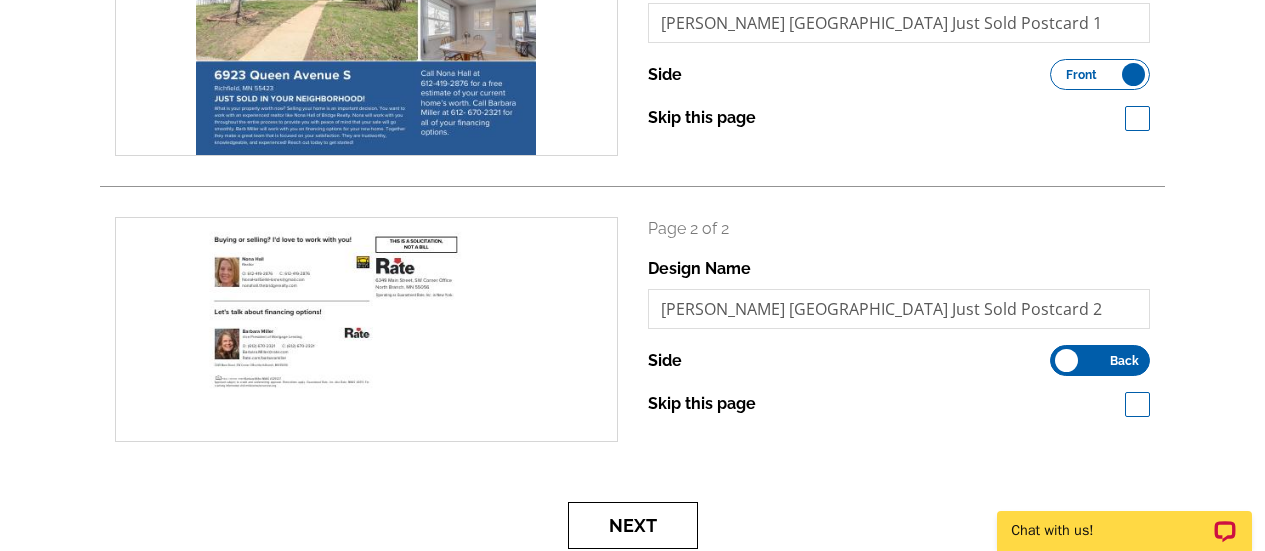 click on "Next" at bounding box center (633, 525) 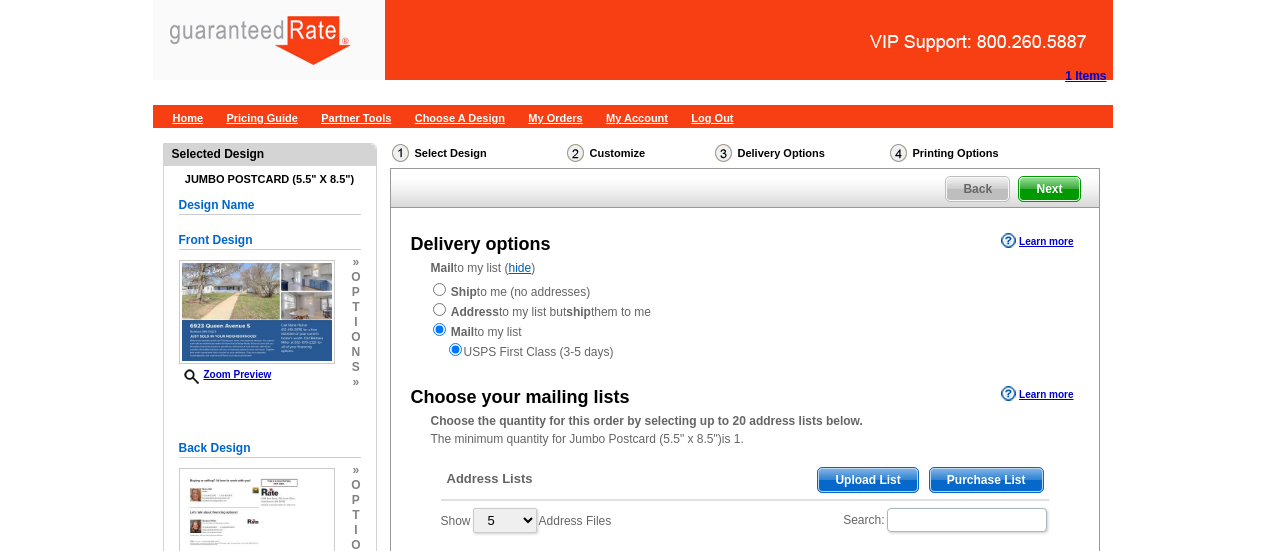scroll, scrollTop: 0, scrollLeft: 0, axis: both 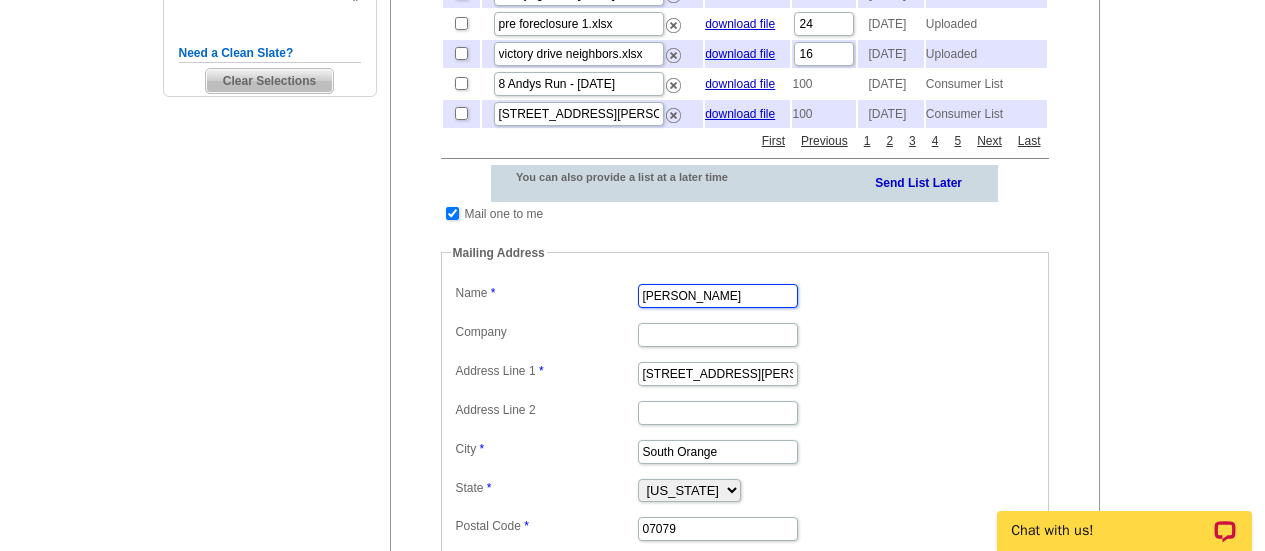 drag, startPoint x: 733, startPoint y: 338, endPoint x: 505, endPoint y: 331, distance: 228.10744 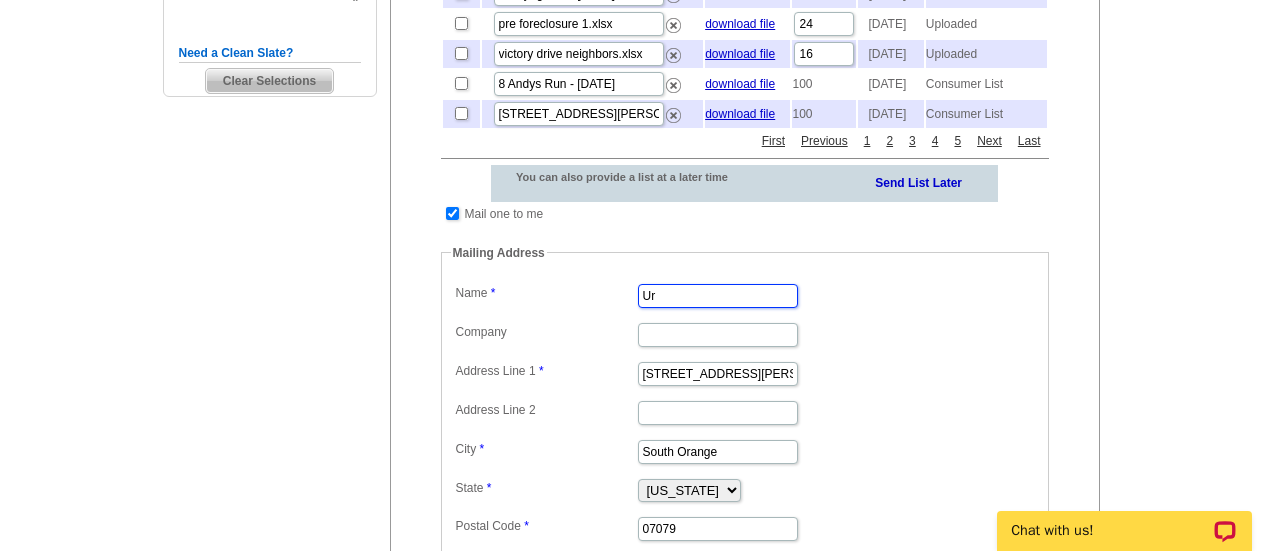 type on "Ursula Scheele" 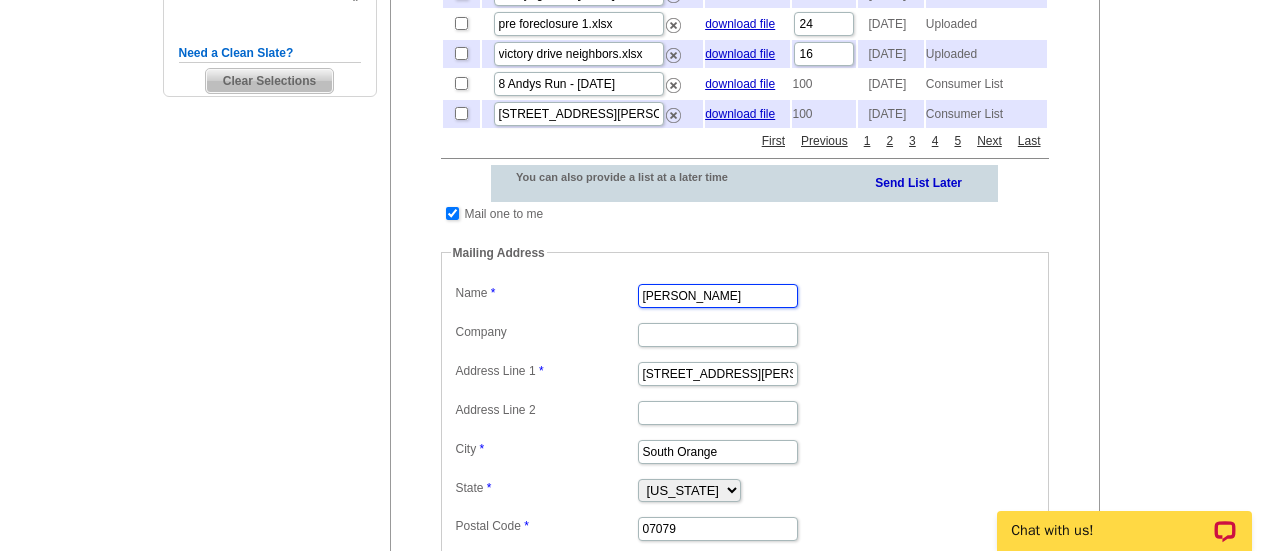scroll, scrollTop: 0, scrollLeft: 0, axis: both 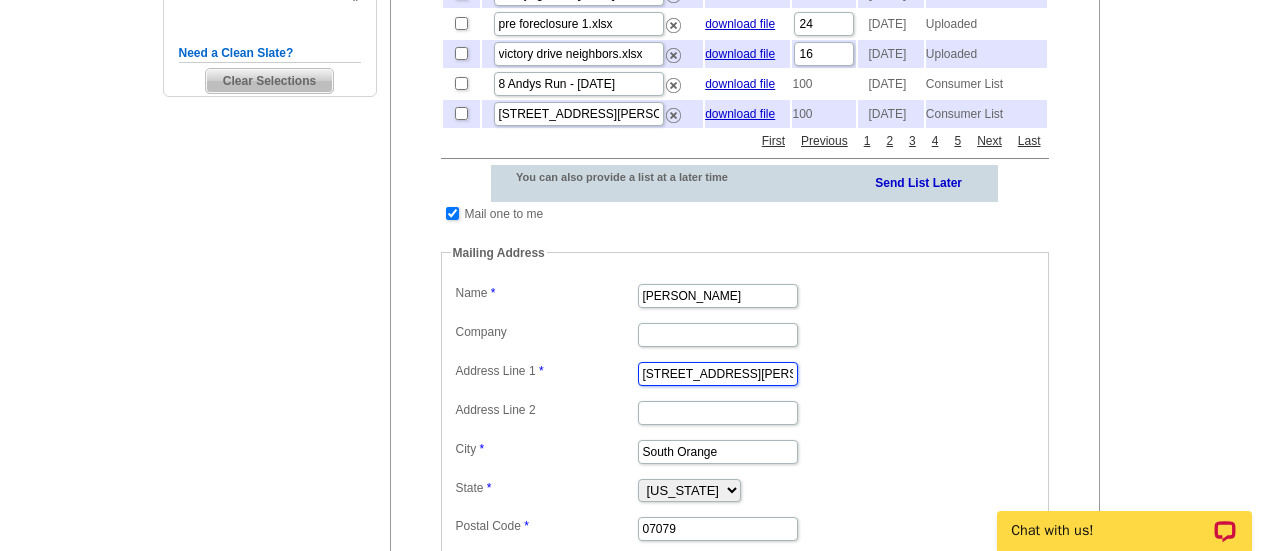 drag, startPoint x: 752, startPoint y: 416, endPoint x: 480, endPoint y: 401, distance: 272.4133 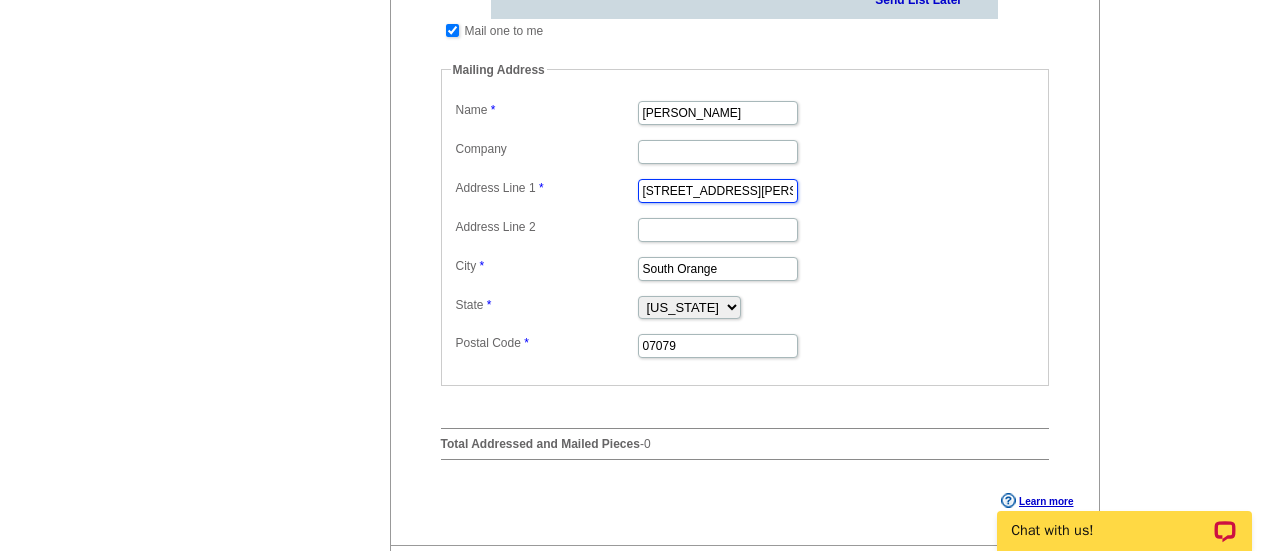 scroll, scrollTop: 776, scrollLeft: 0, axis: vertical 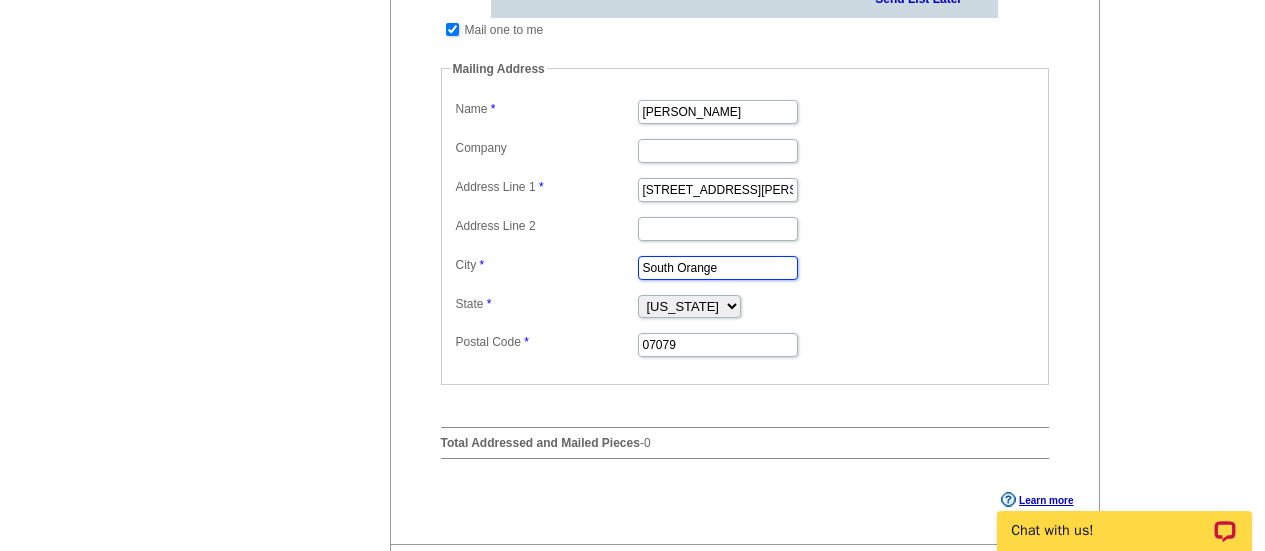 drag, startPoint x: 749, startPoint y: 309, endPoint x: 434, endPoint y: 298, distance: 315.19202 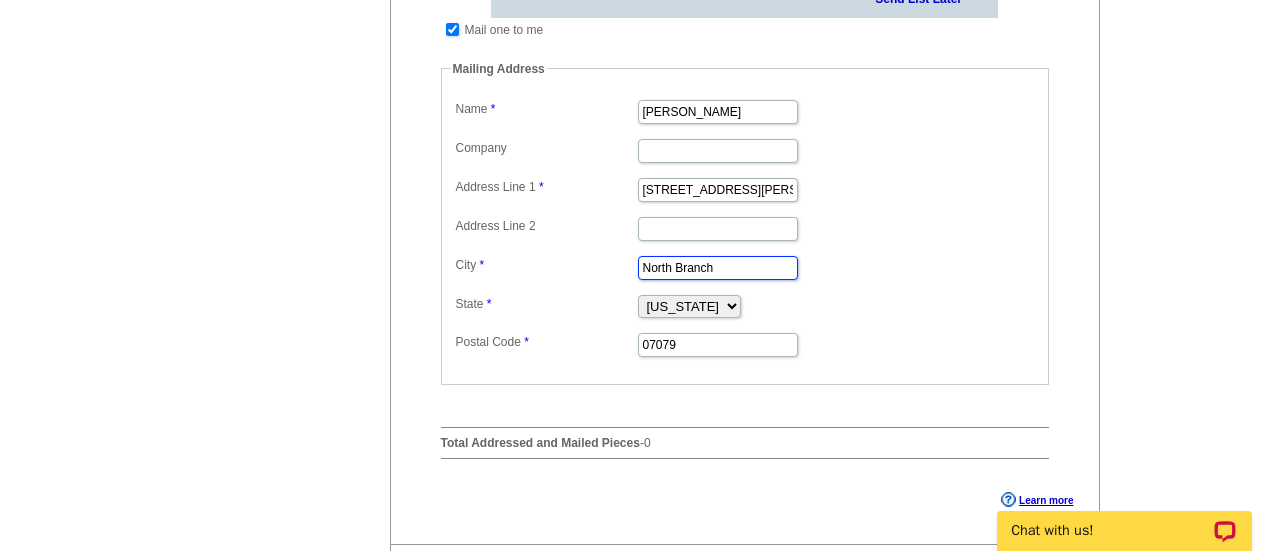 type on "North Branch" 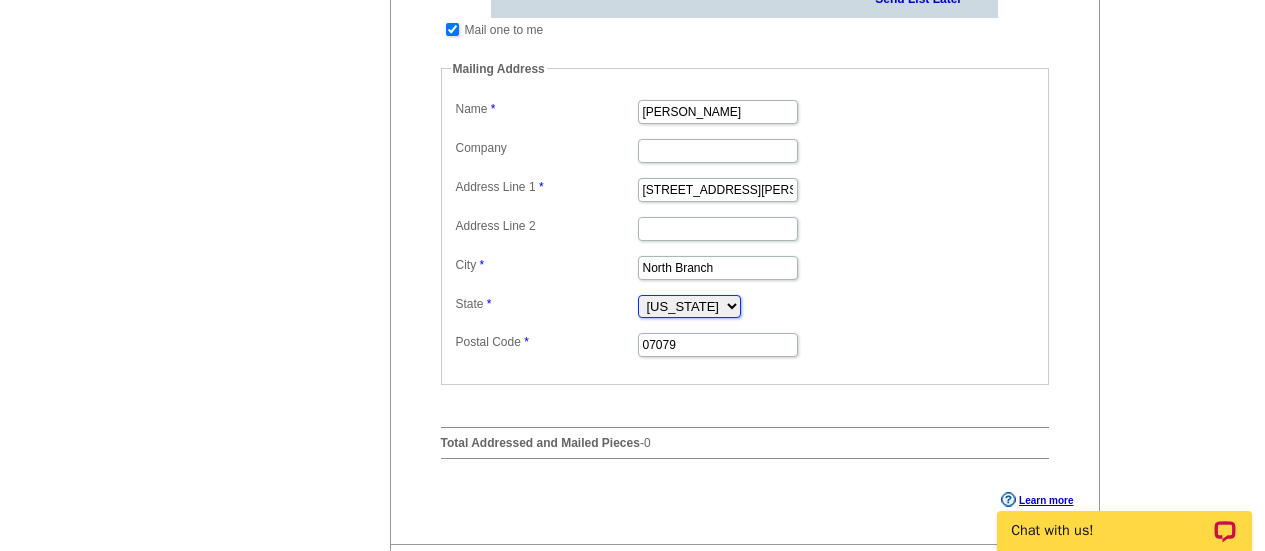 click on "Alabama
Alaska
Arizona
Arkansas
California
Colorado
Connecticut
District of Columbia
Delaware
Florida
Georgia
Hawaii
Idaho
Illinois
Indiana
Iowa
Kansas
Kentucky
Louisiana
Maine
Maryland
Massachusetts
Michigan
Minnesota
Mississippi
Missouri
Montana
Nebraska
Nevada
New Hampshire
New Jersey
New Mexico
New York
North Carolina
North Dakota
Ohio
Oklahoma
Oregon
Pennsylvania
Rhode Island
South Carolina
South Dakota
Tennessee
Texas
Utah
Vermont
Virginia
Washington
West Virginia
Wisconsin
Wyoming" at bounding box center (689, 306) 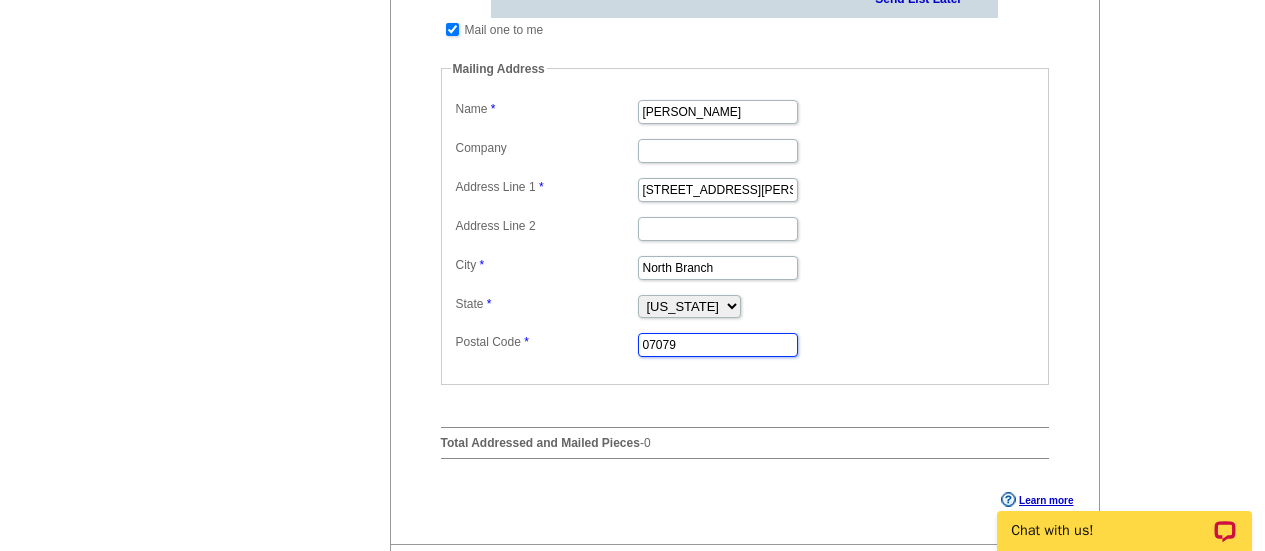 drag, startPoint x: 694, startPoint y: 374, endPoint x: 486, endPoint y: 399, distance: 209.49701 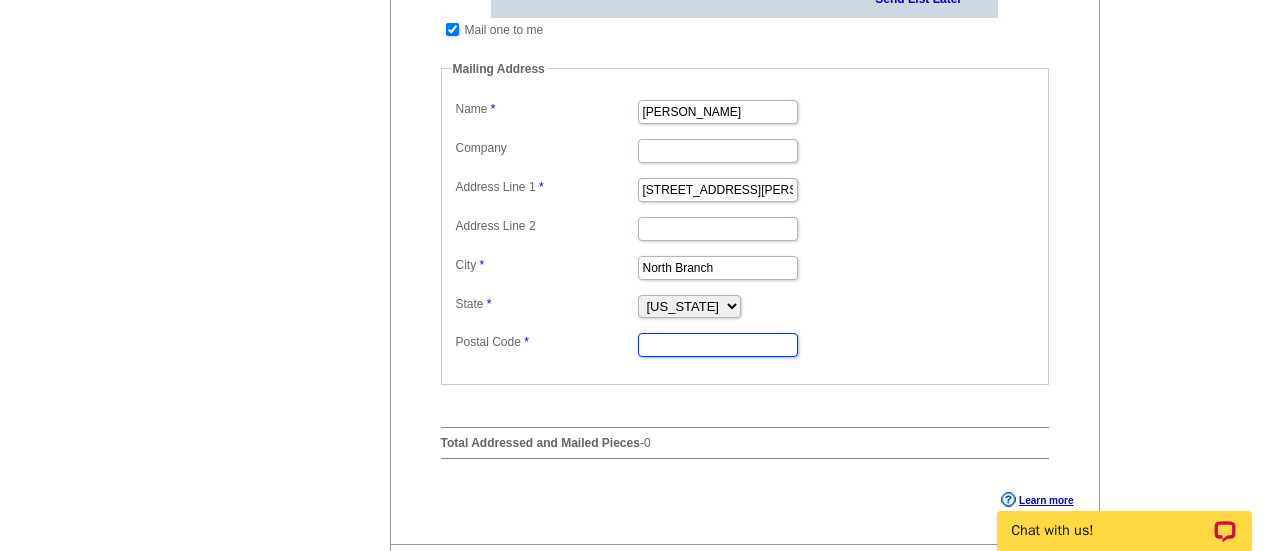 paste on "55056" 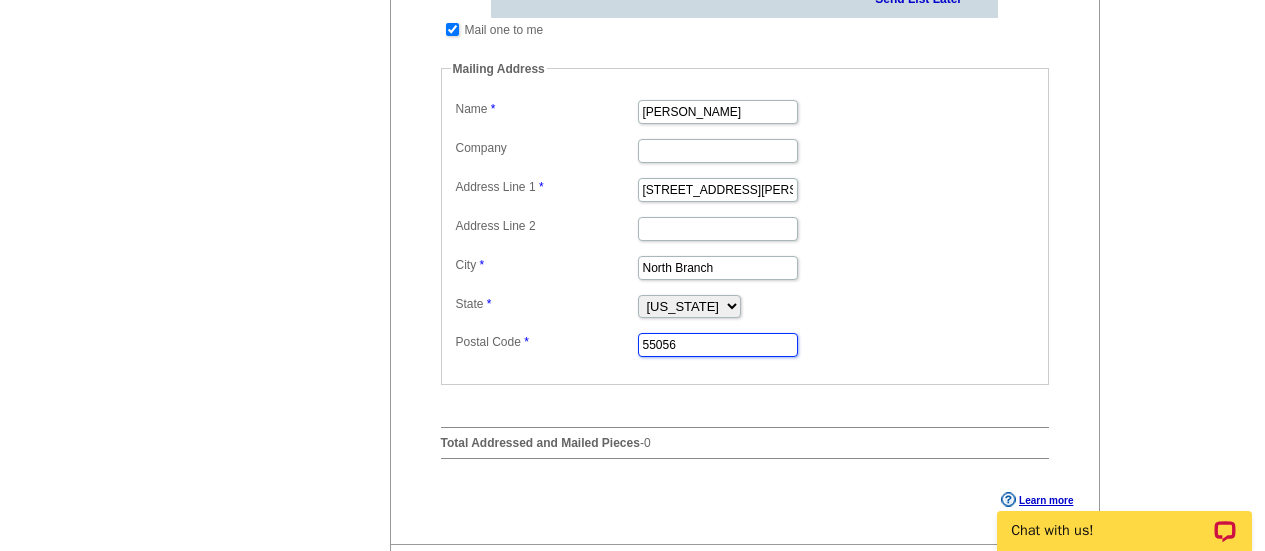 type on "55056" 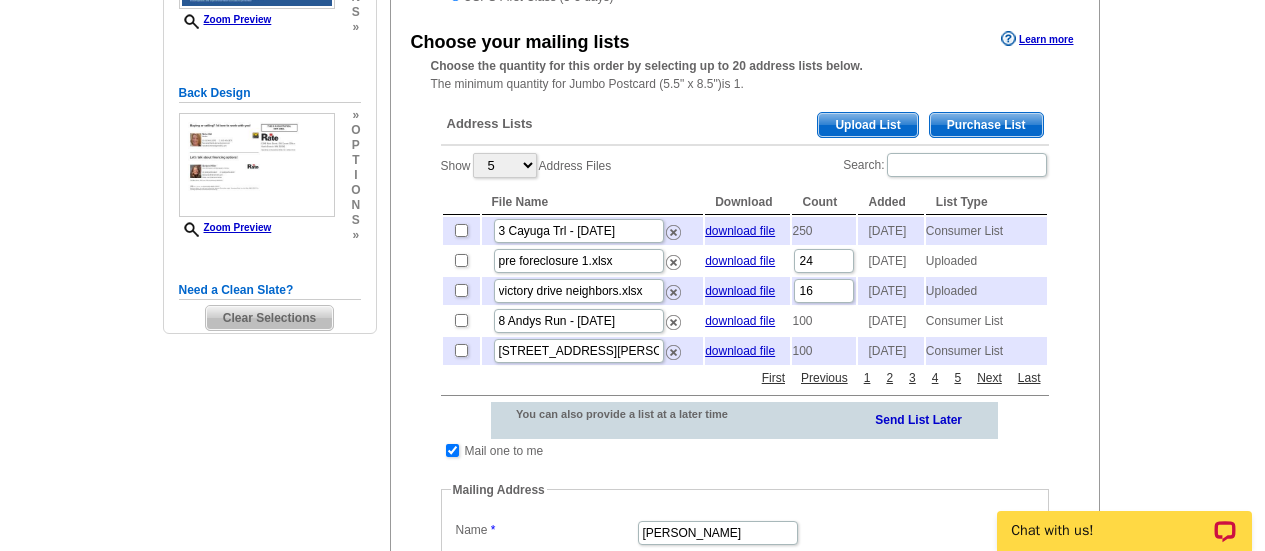 scroll, scrollTop: 354, scrollLeft: 0, axis: vertical 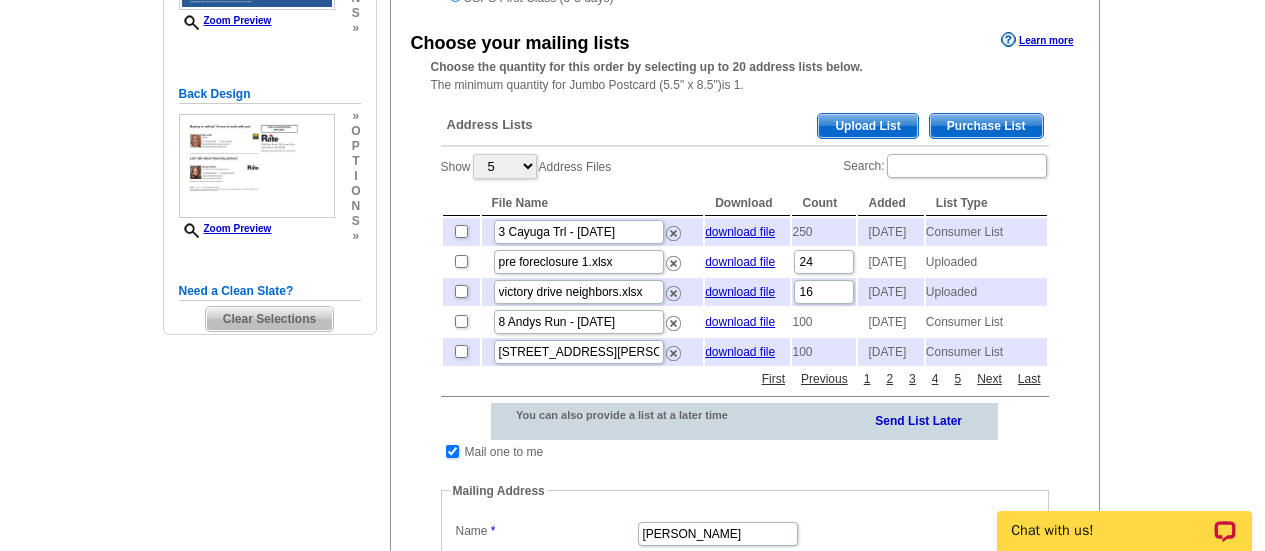 click on "Purchase List" at bounding box center (986, 126) 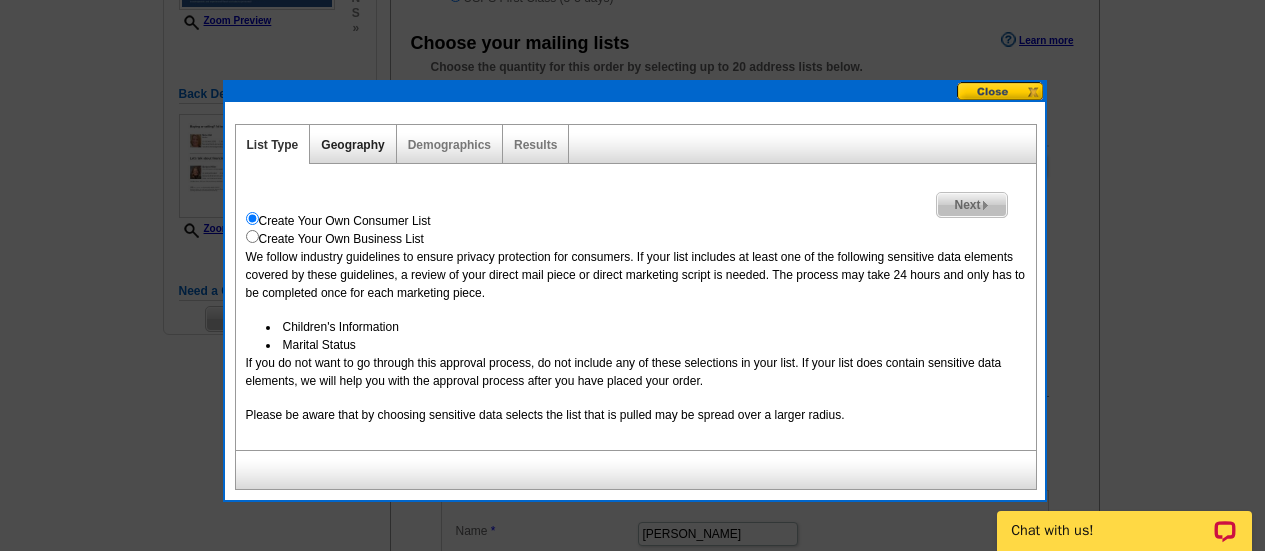 click on "Geography" at bounding box center [352, 145] 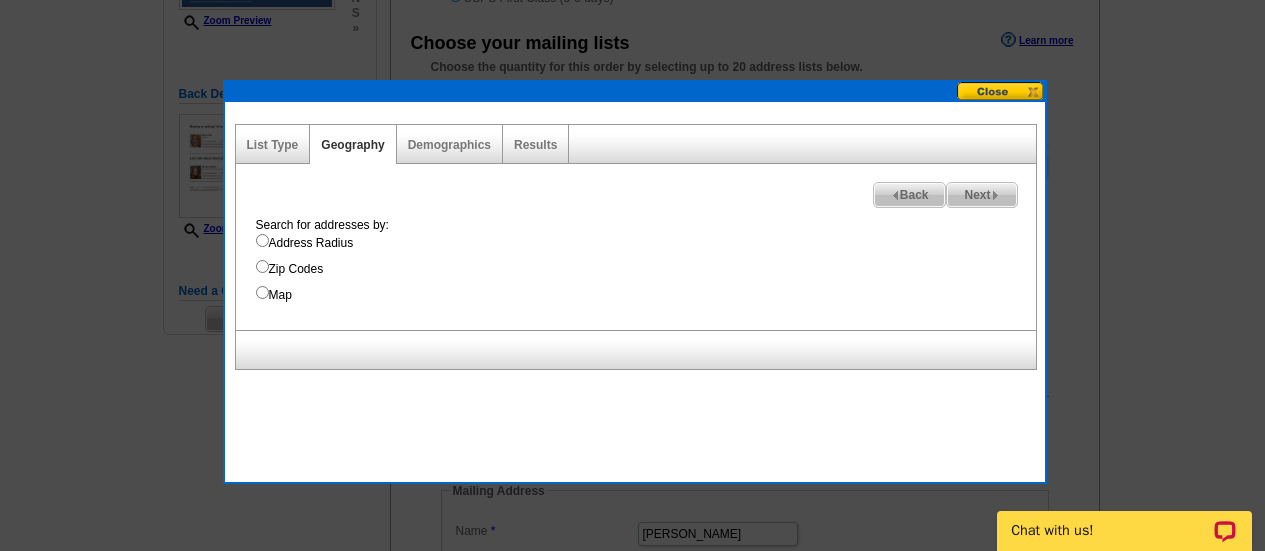 click on "Address Radius" at bounding box center (262, 240) 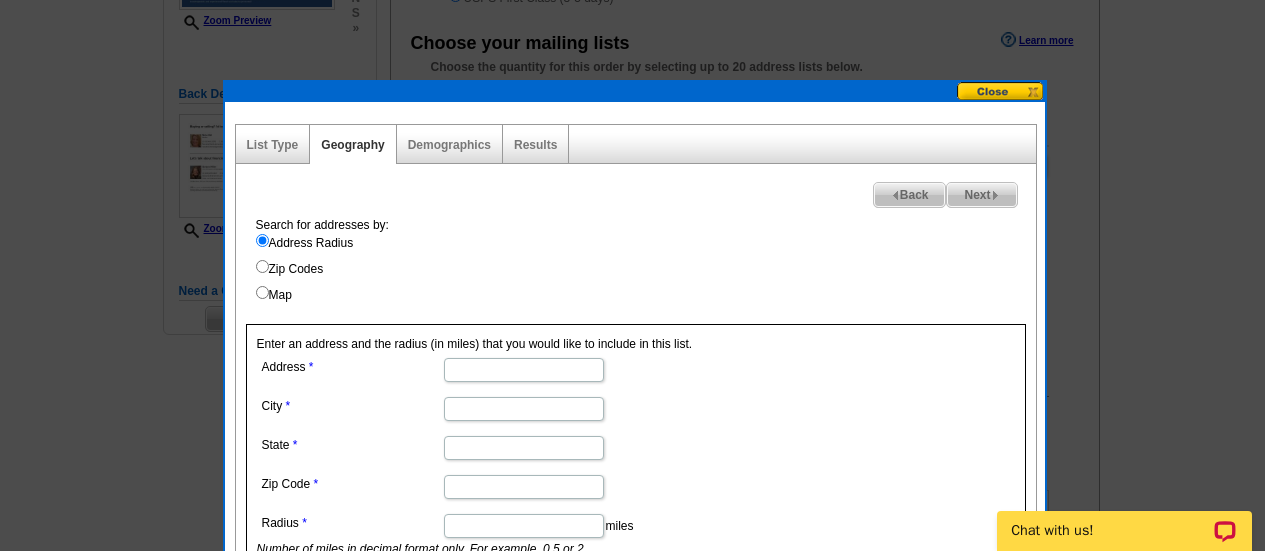 click on "Address" at bounding box center [524, 370] 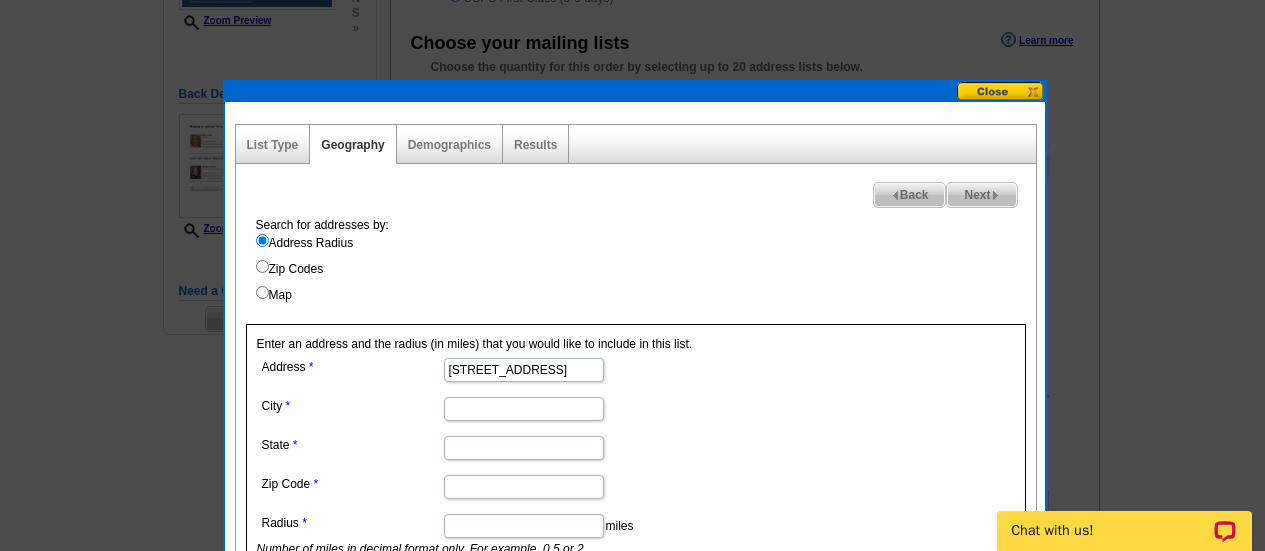 type on "6923 Queen Avenue S" 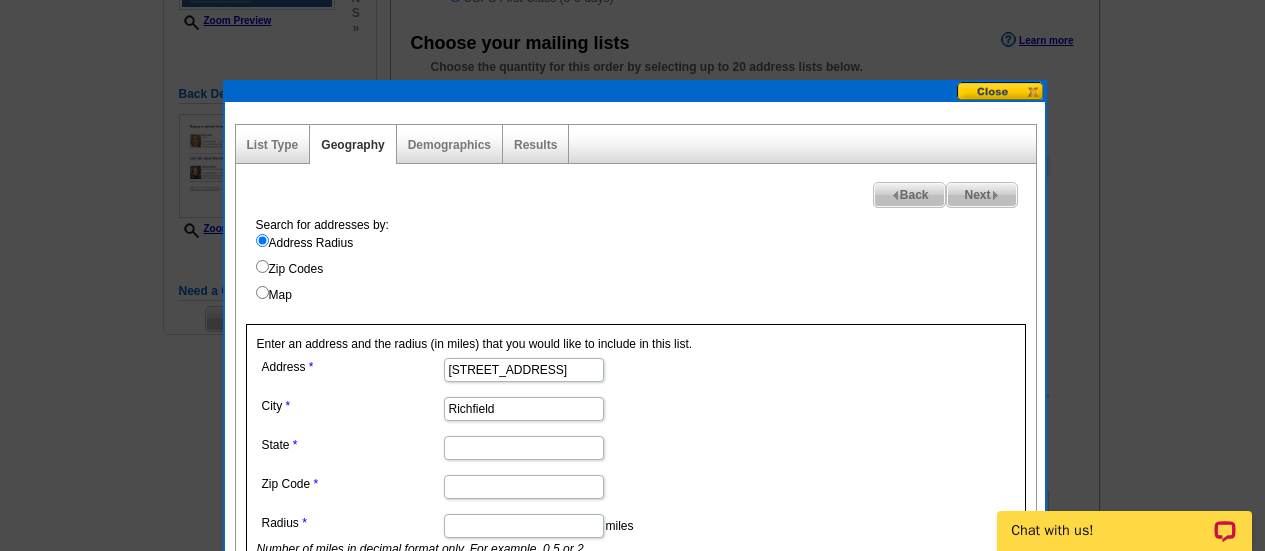 scroll, scrollTop: 461, scrollLeft: 0, axis: vertical 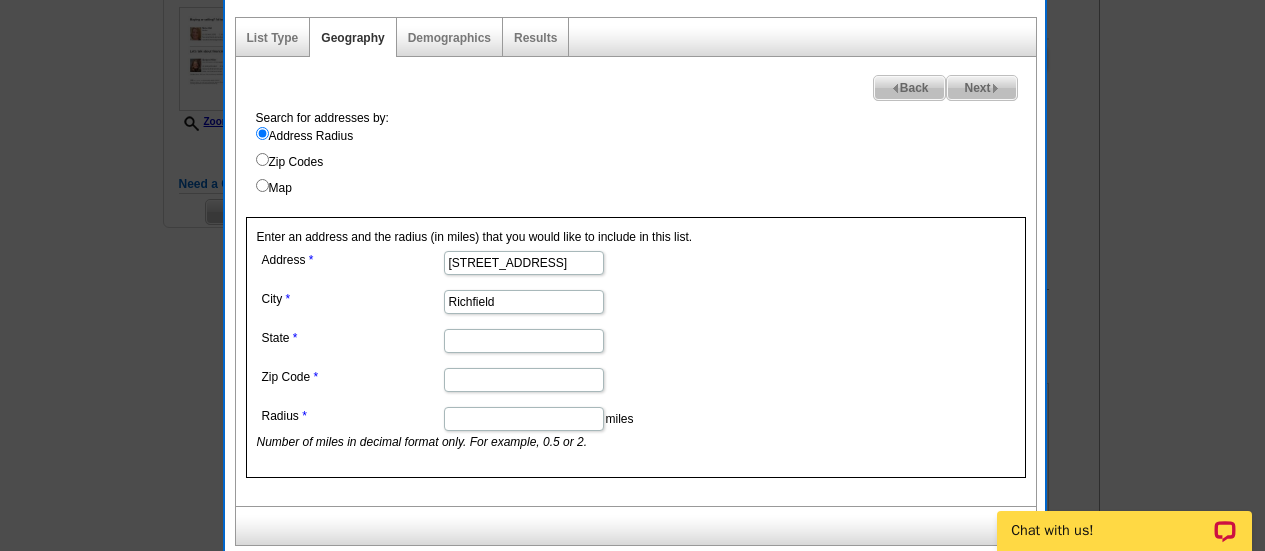 type on "Richfield" 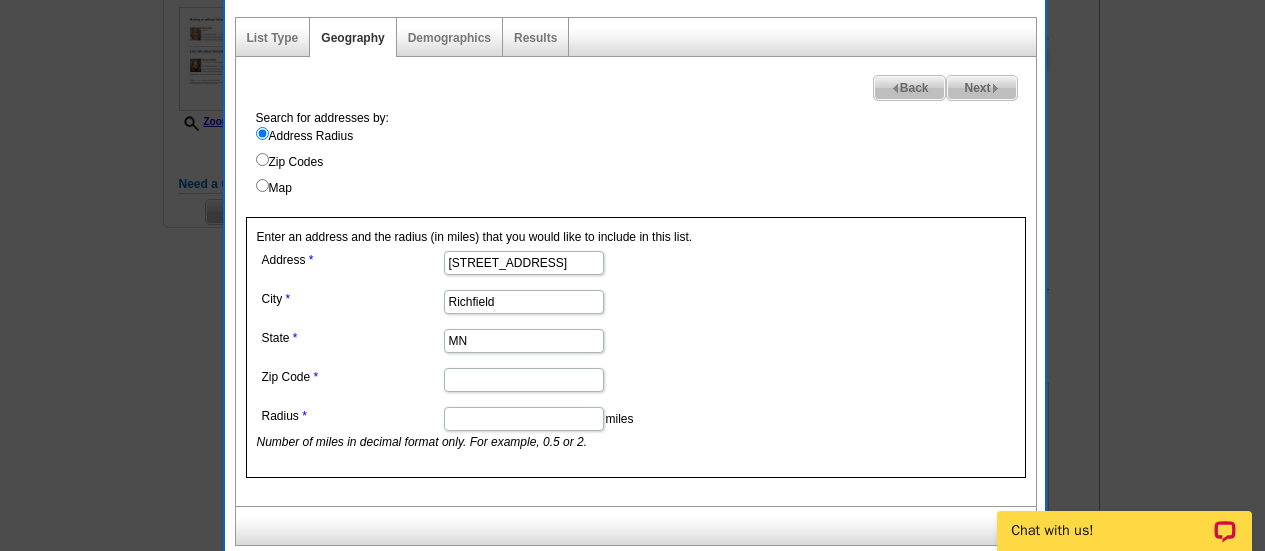 type on "MN" 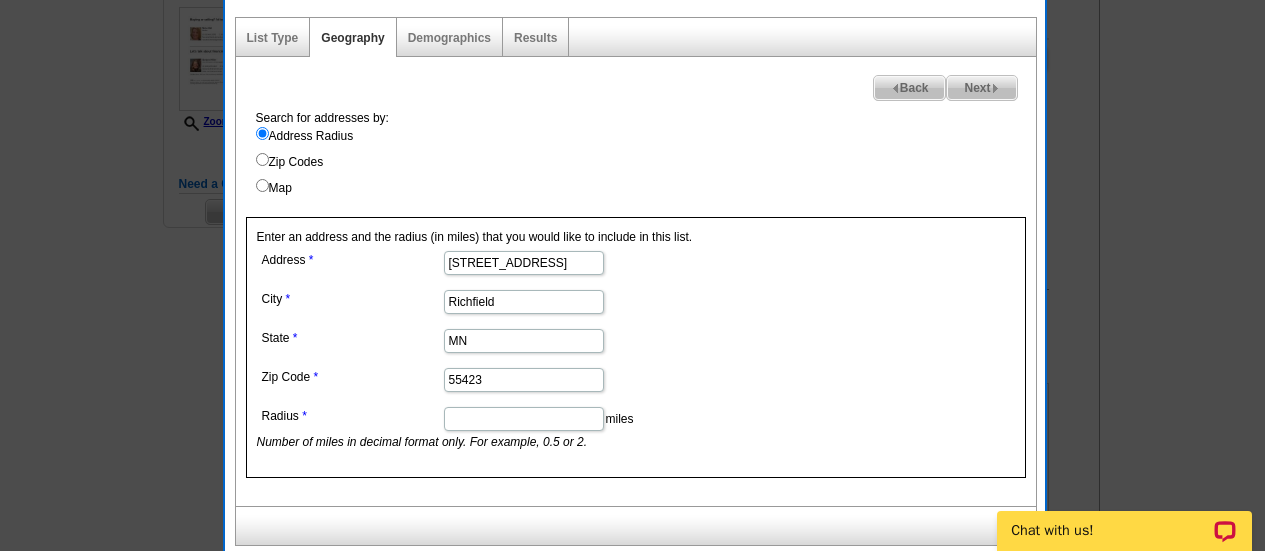 type on "55423" 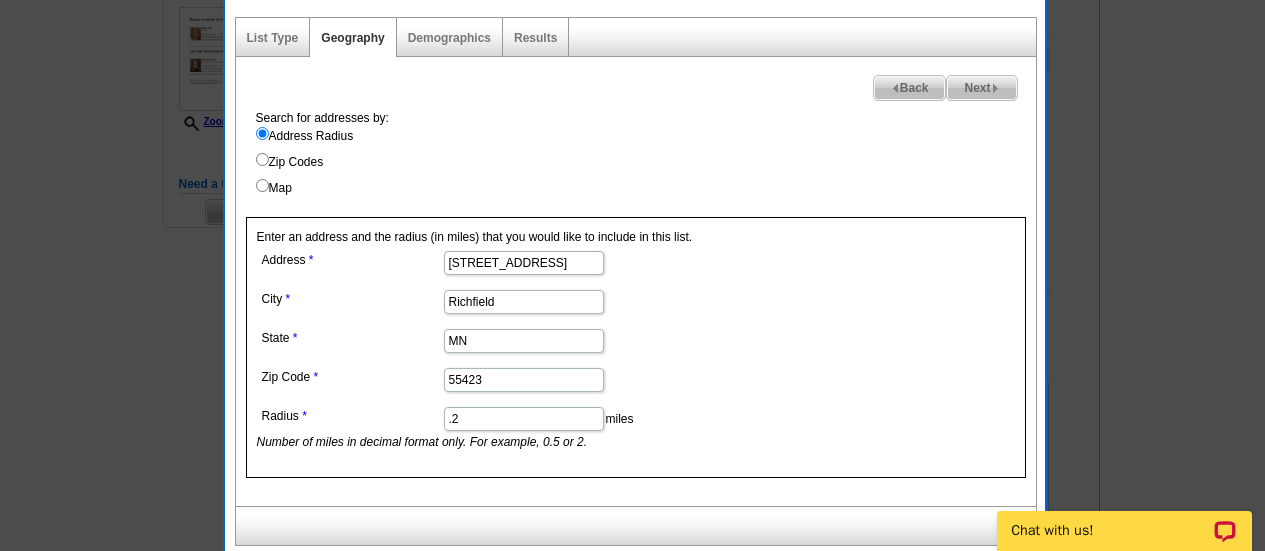 type on ".2" 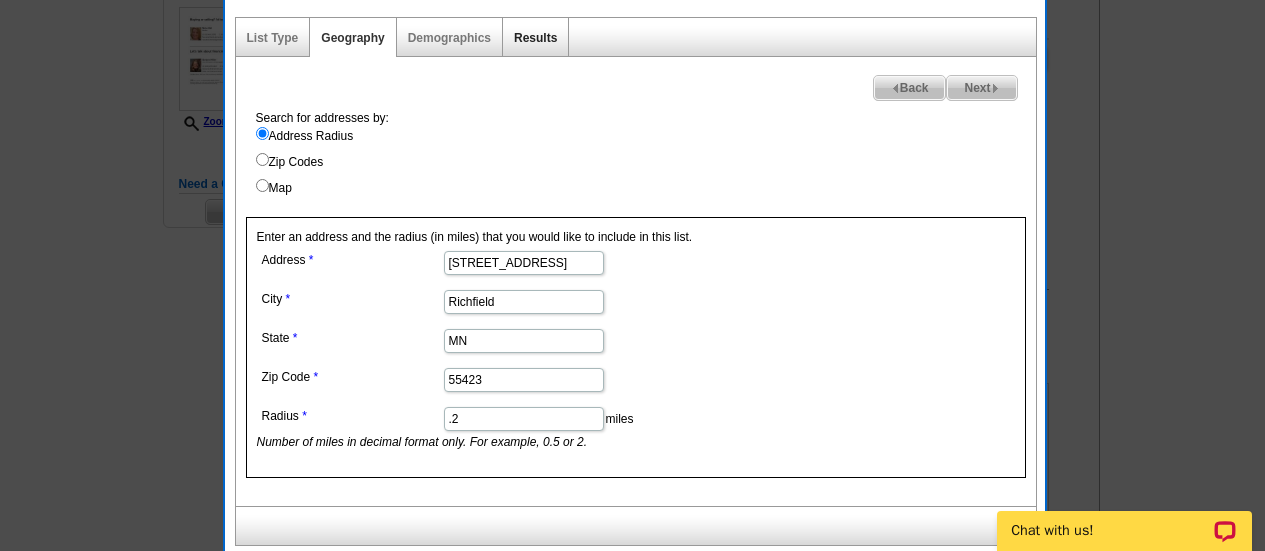 click on "Results" at bounding box center (535, 38) 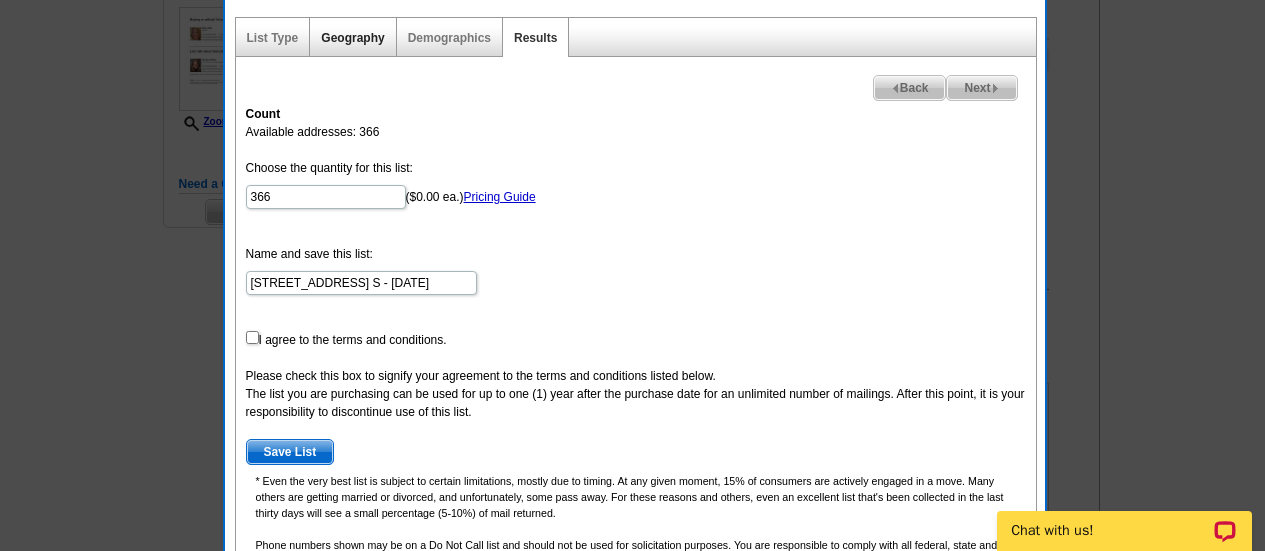 click on "Geography" at bounding box center [352, 38] 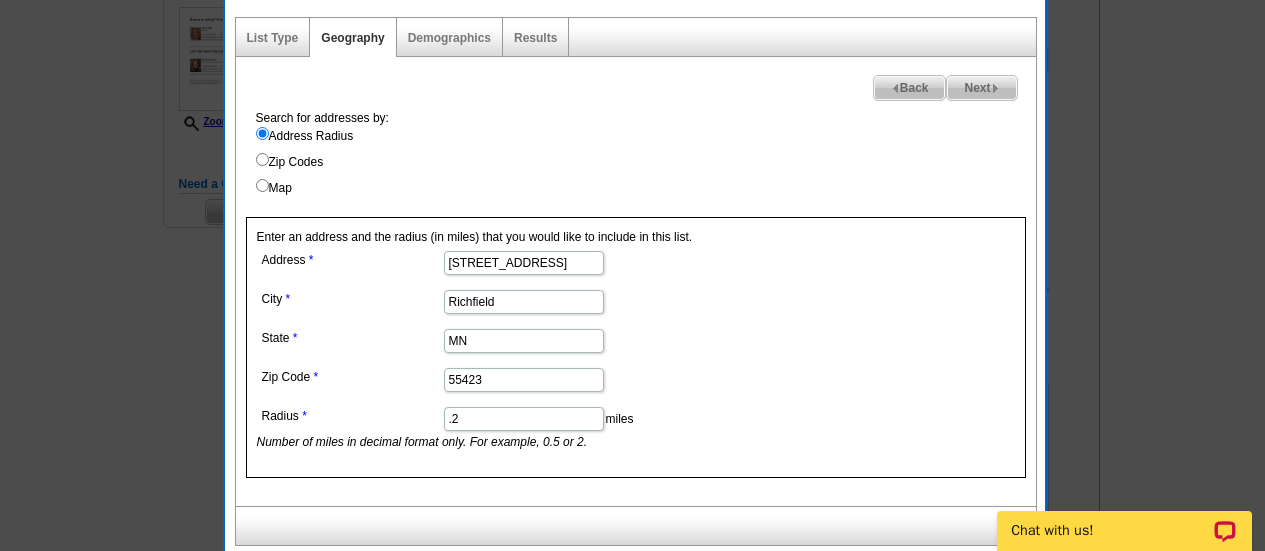 click on ".2" at bounding box center [524, 419] 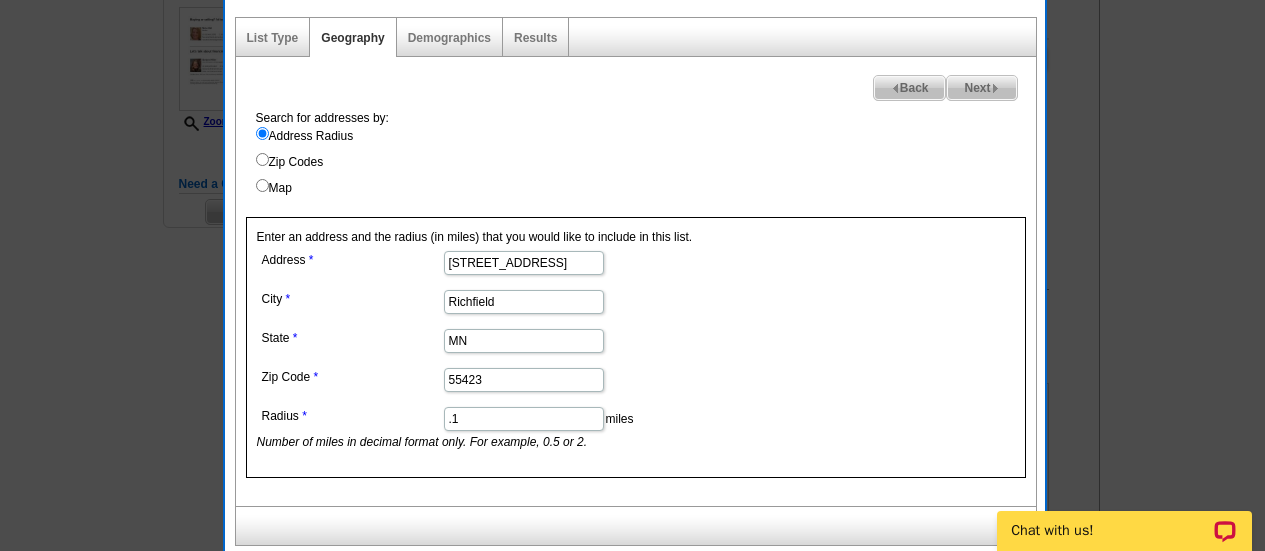 type on ".1" 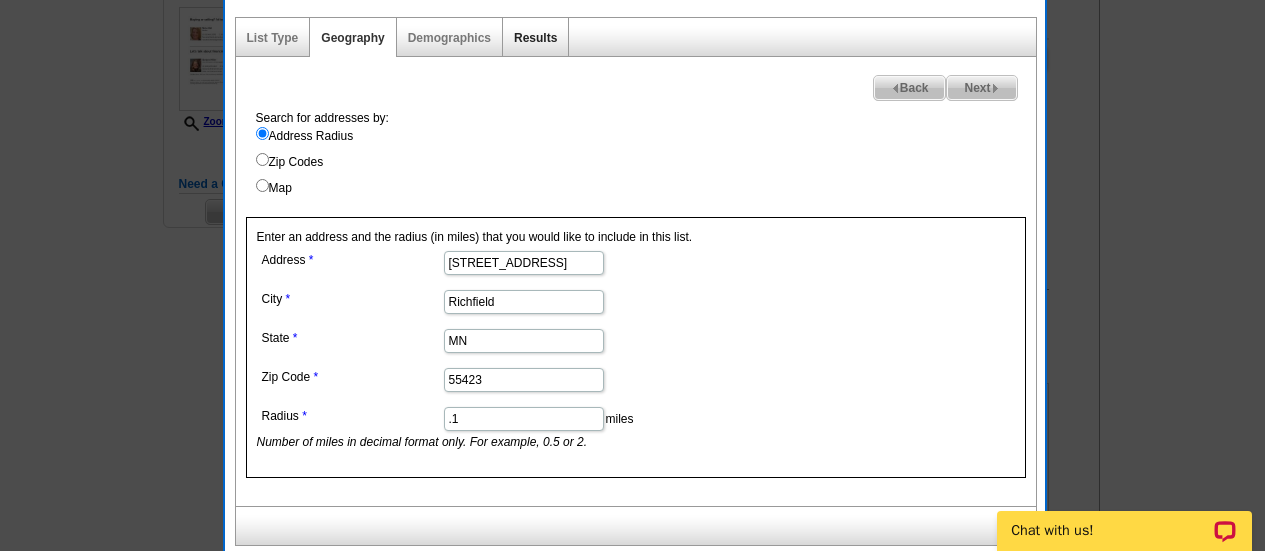 click on "Results" at bounding box center [535, 38] 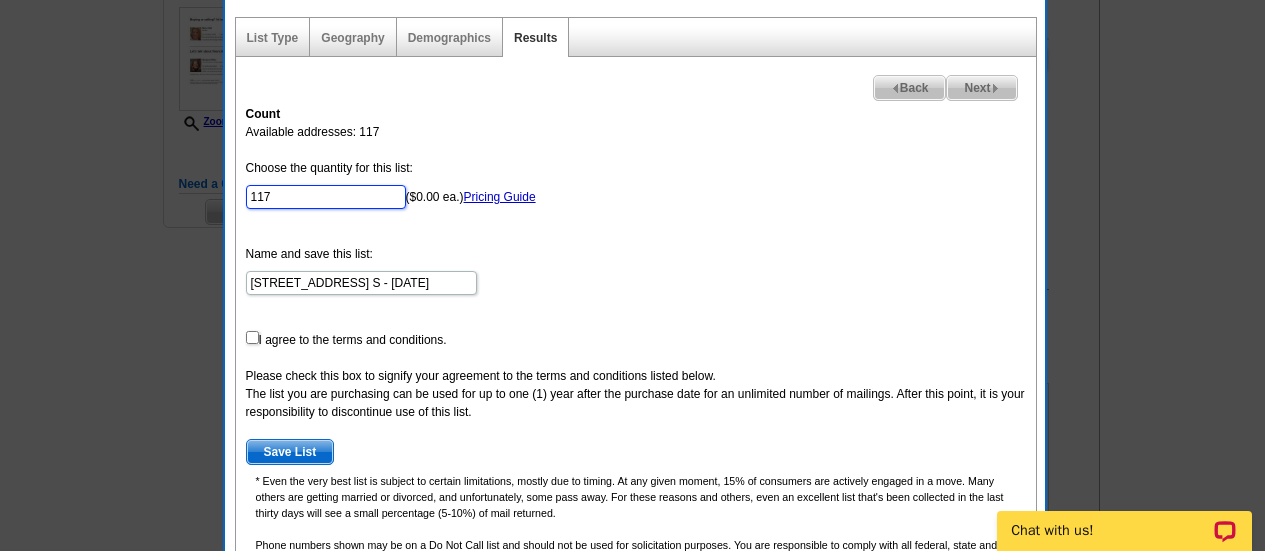 drag, startPoint x: 291, startPoint y: 197, endPoint x: 161, endPoint y: 190, distance: 130.18832 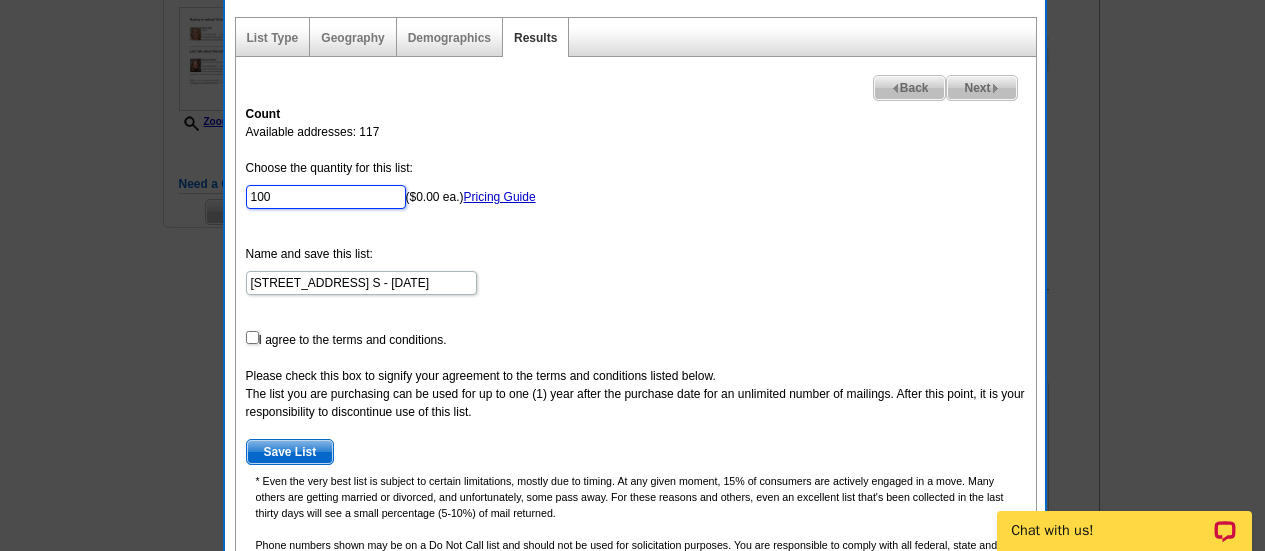 type on "100" 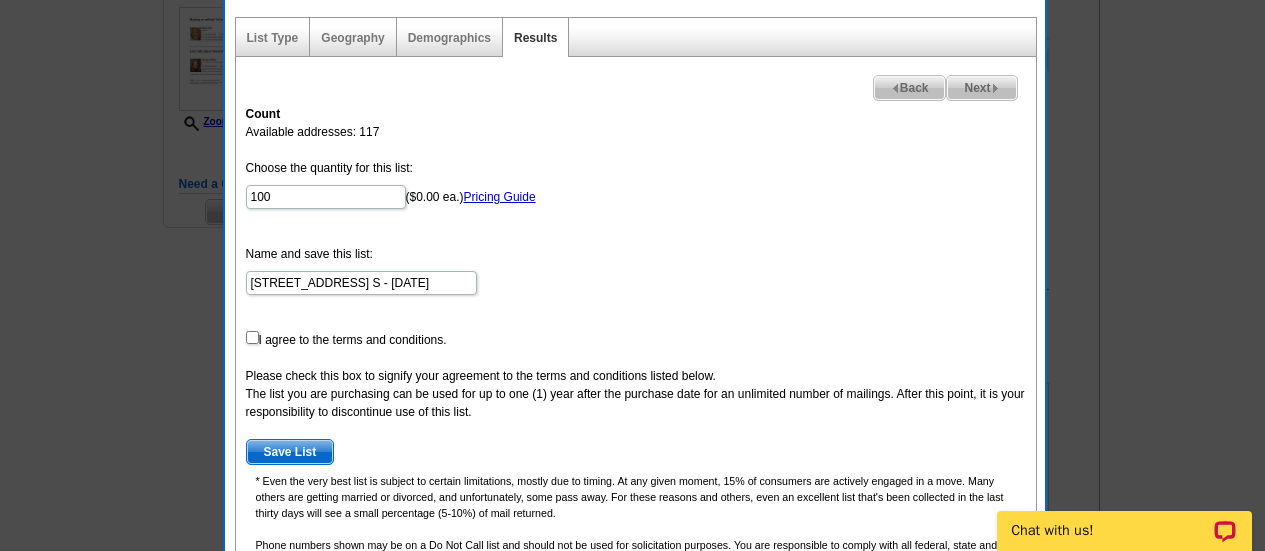click on "Choose the quantity for this list:
100  ($0.00 ea.)  Pricing Guide
Name and save this list:
6923 Queen Avenue S - Jul 21
I agree to the terms and conditions.
Please check this box to signify your agreement to the terms and conditions listed below. The list you are purchasing can be used for up to one (1) year after the purchase date for an unlimited number of mailings.  After this point, it is your responsibility to discontinue use of this list.
Save List" at bounding box center [636, 312] 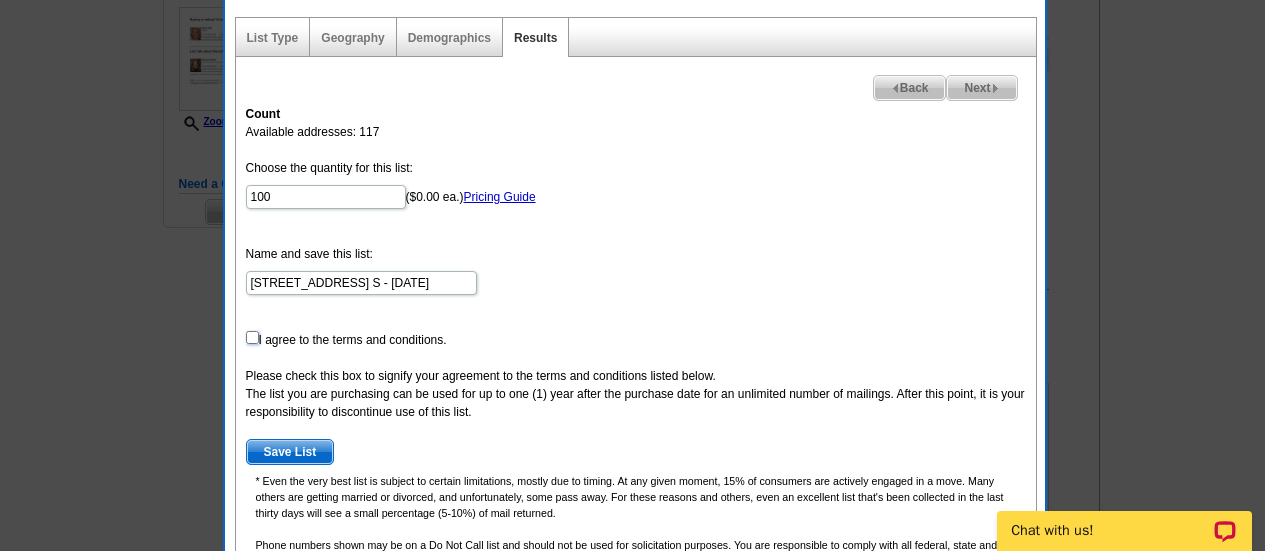 click at bounding box center (252, 337) 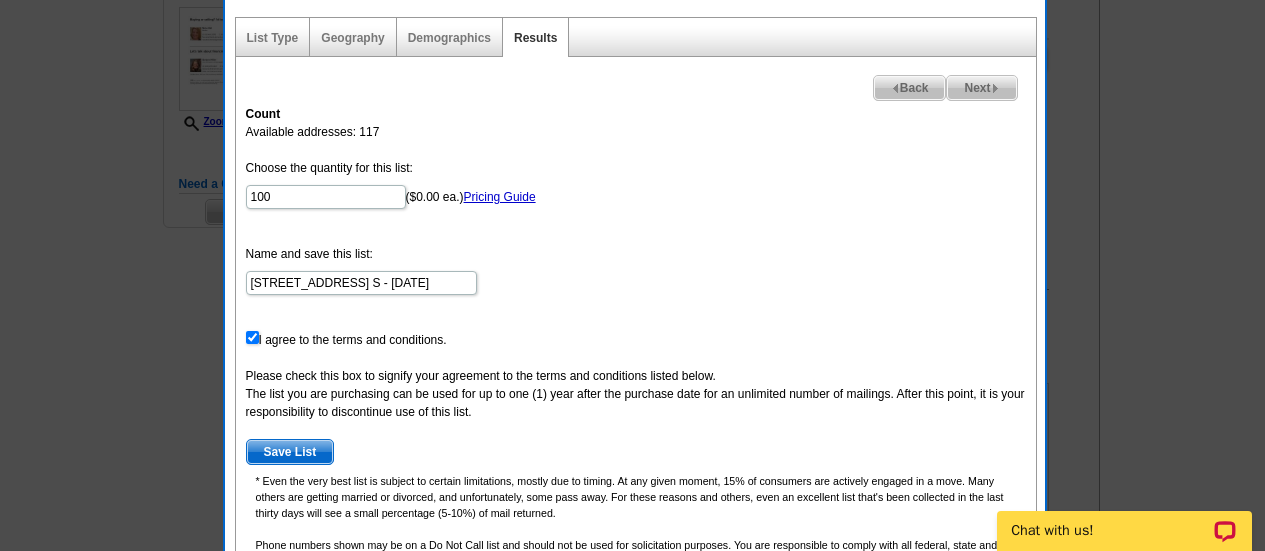 click on "Save List" at bounding box center (290, 452) 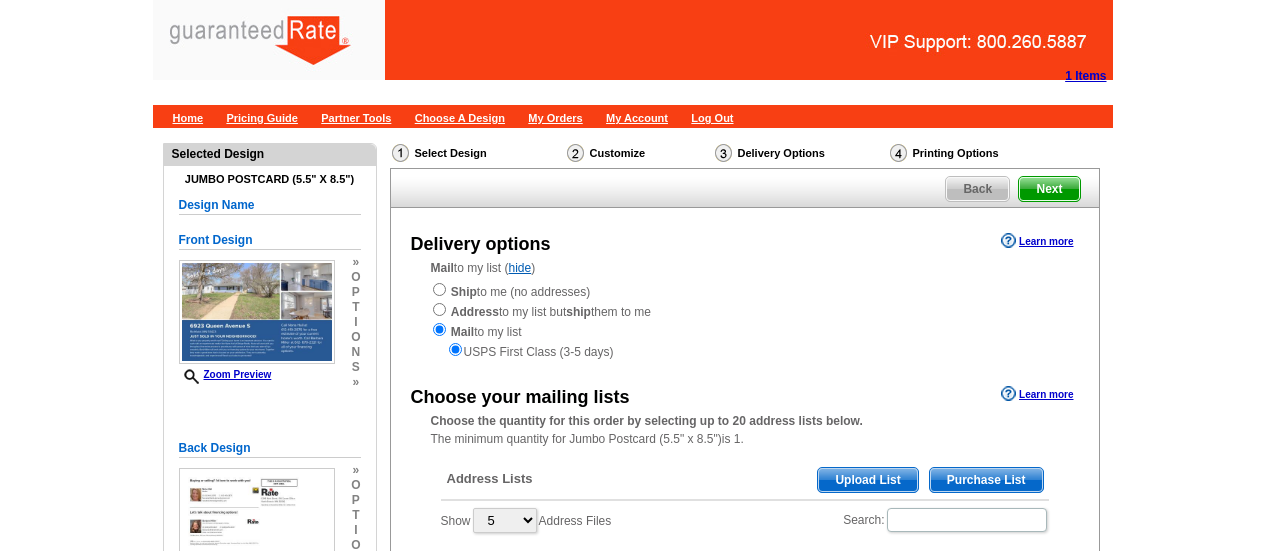 scroll, scrollTop: 461, scrollLeft: 0, axis: vertical 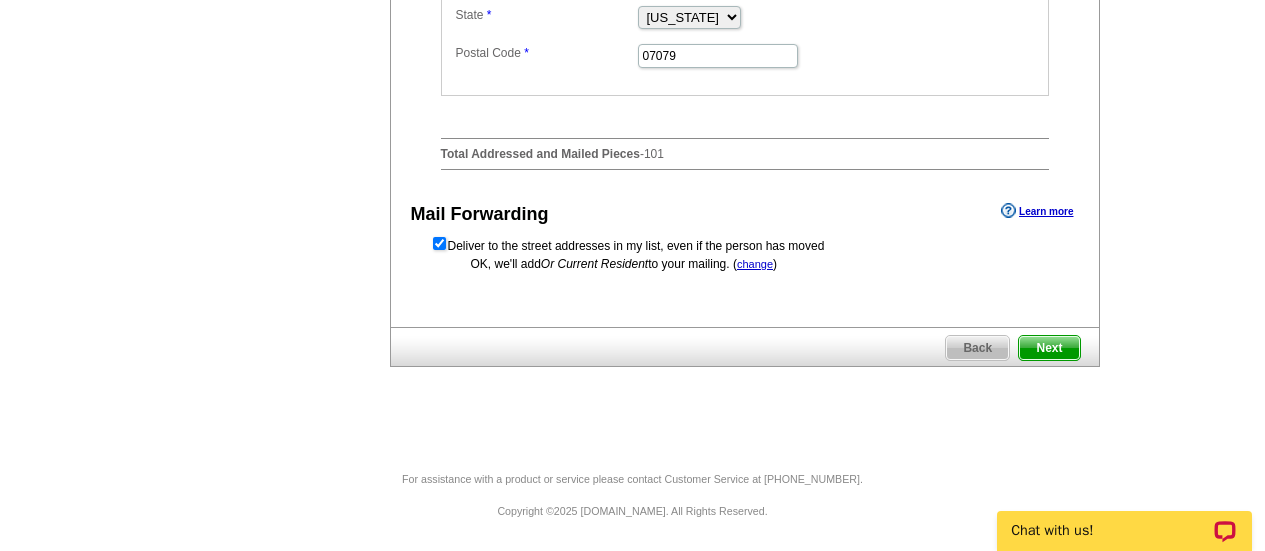 click on "Next" at bounding box center (1049, 348) 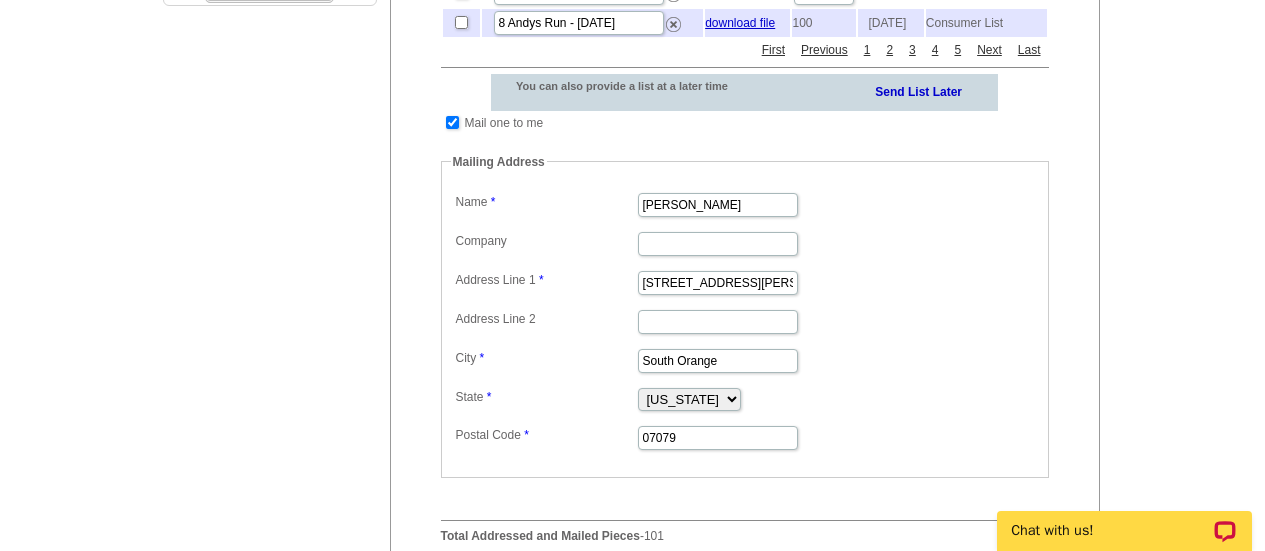 scroll, scrollTop: 682, scrollLeft: 0, axis: vertical 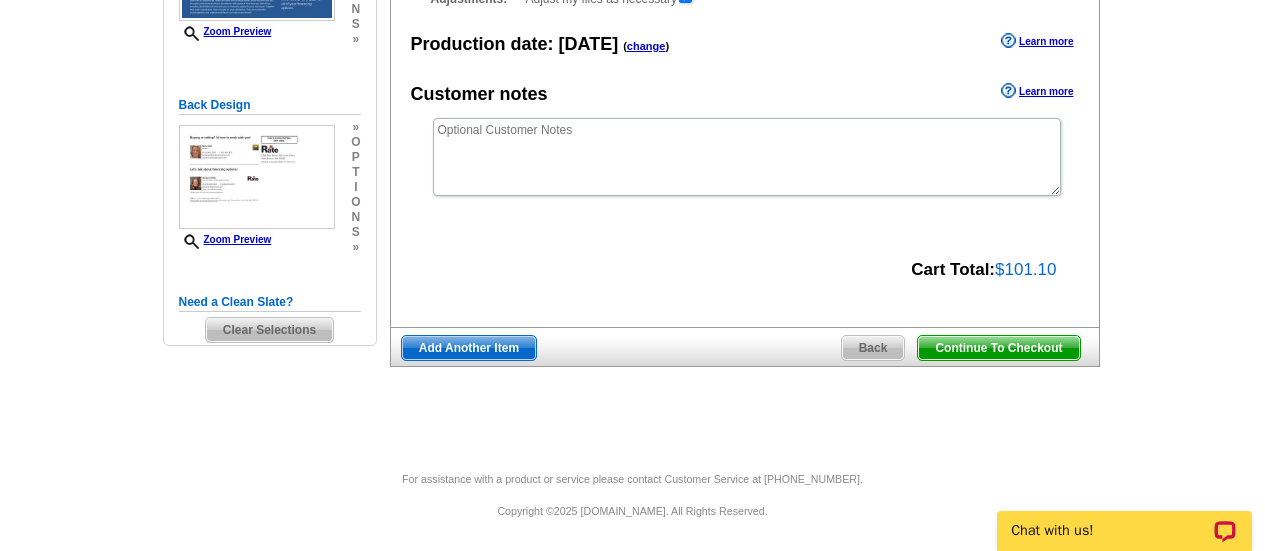 click on "Continue To Checkout" at bounding box center (998, 348) 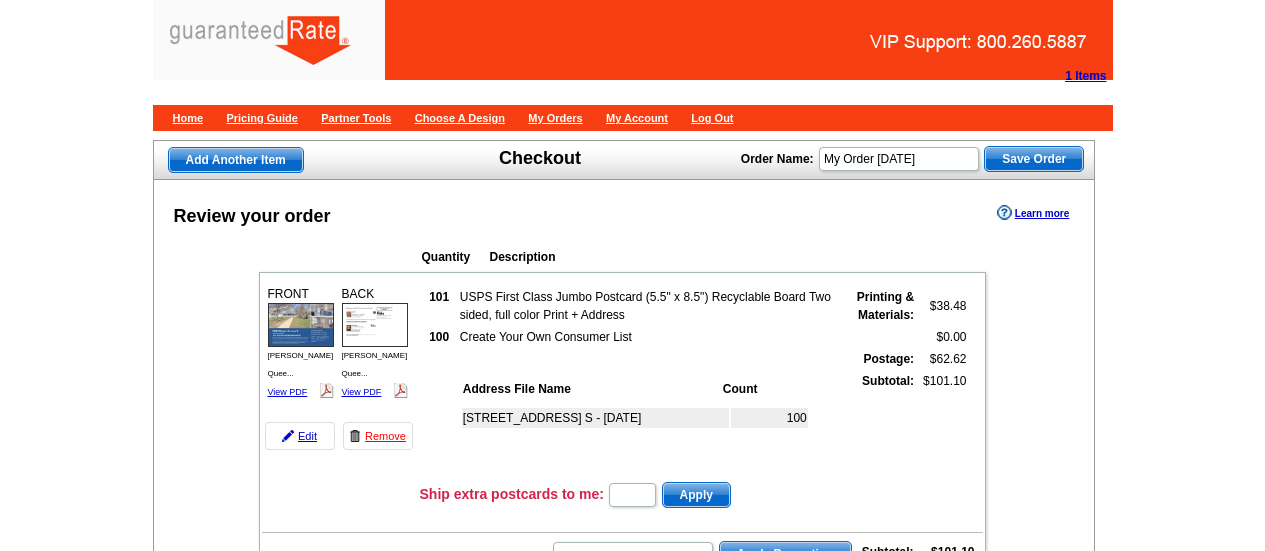 scroll, scrollTop: 0, scrollLeft: 0, axis: both 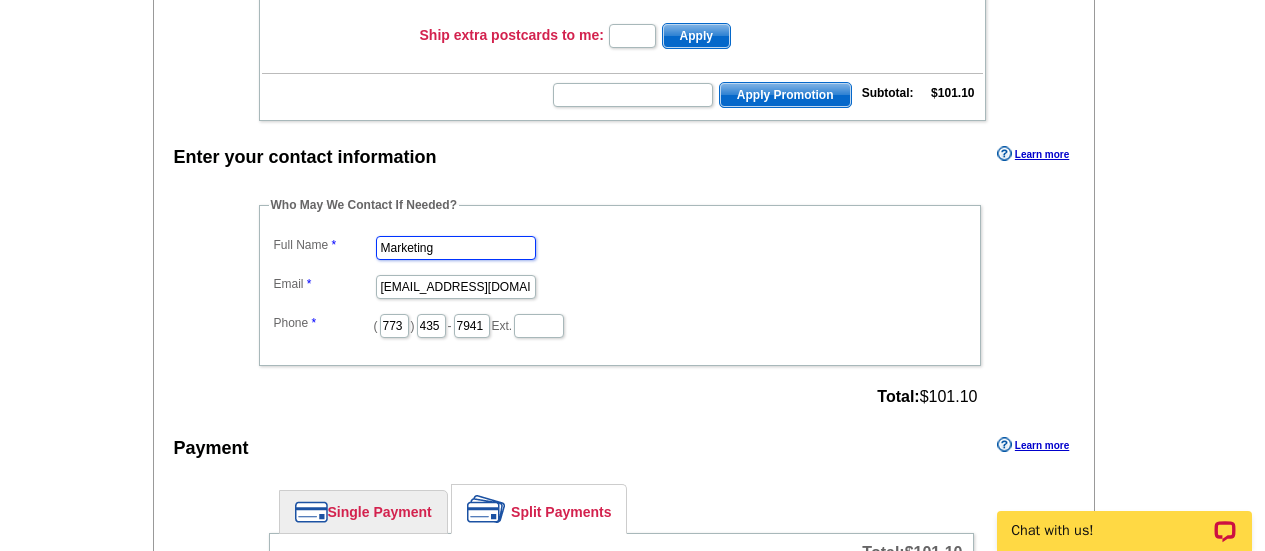 drag, startPoint x: 452, startPoint y: 251, endPoint x: 201, endPoint y: 221, distance: 252.78647 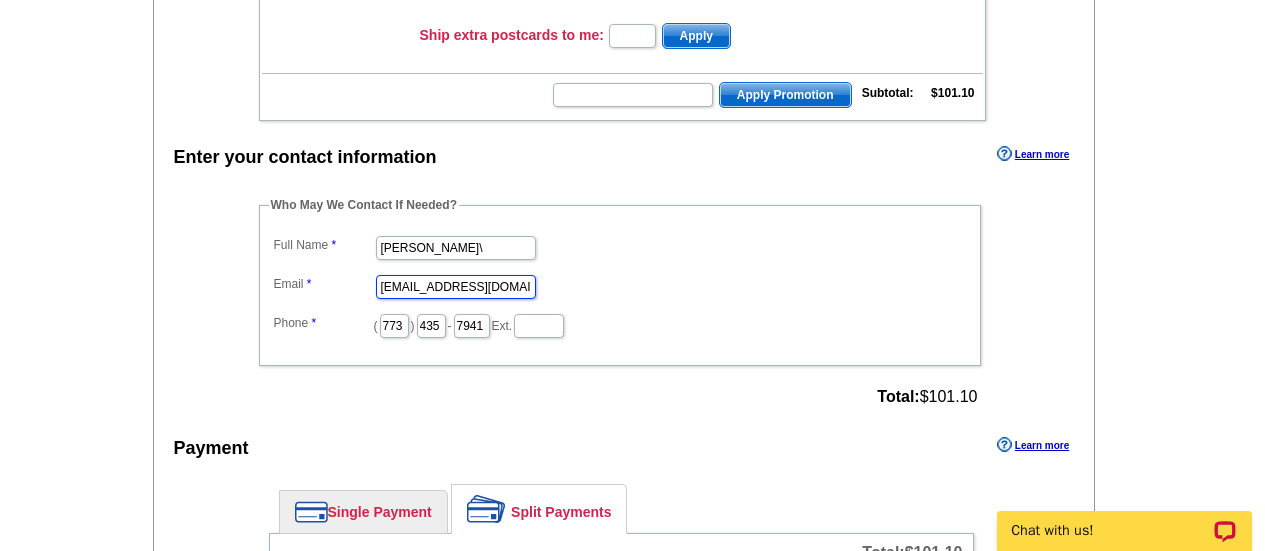 scroll, scrollTop: 0, scrollLeft: 0, axis: both 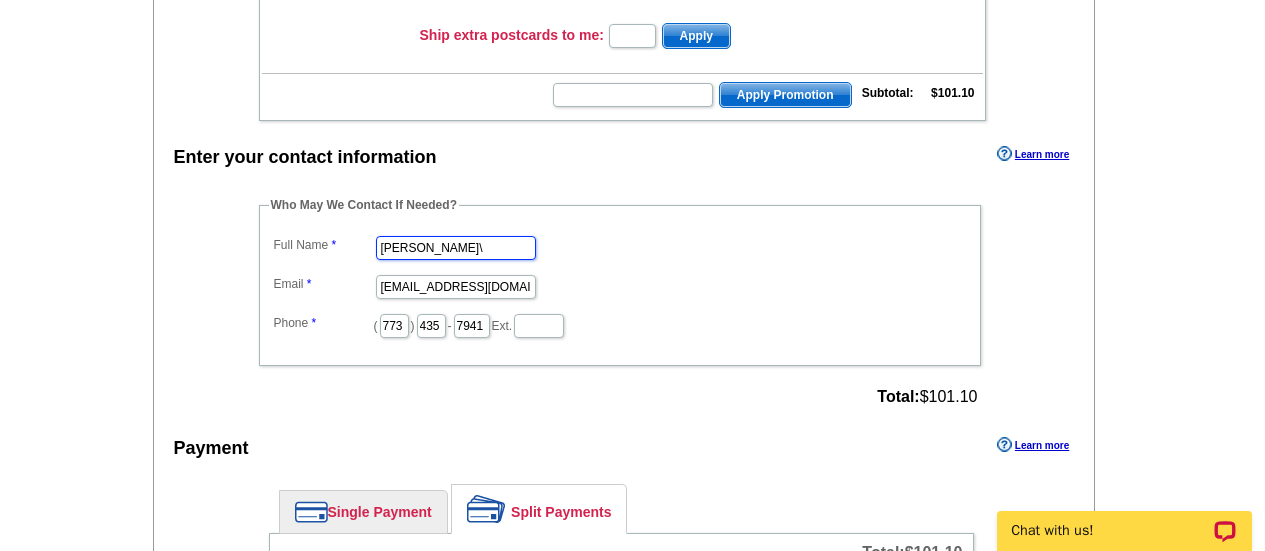click on "[PERSON_NAME]\" at bounding box center [456, 248] 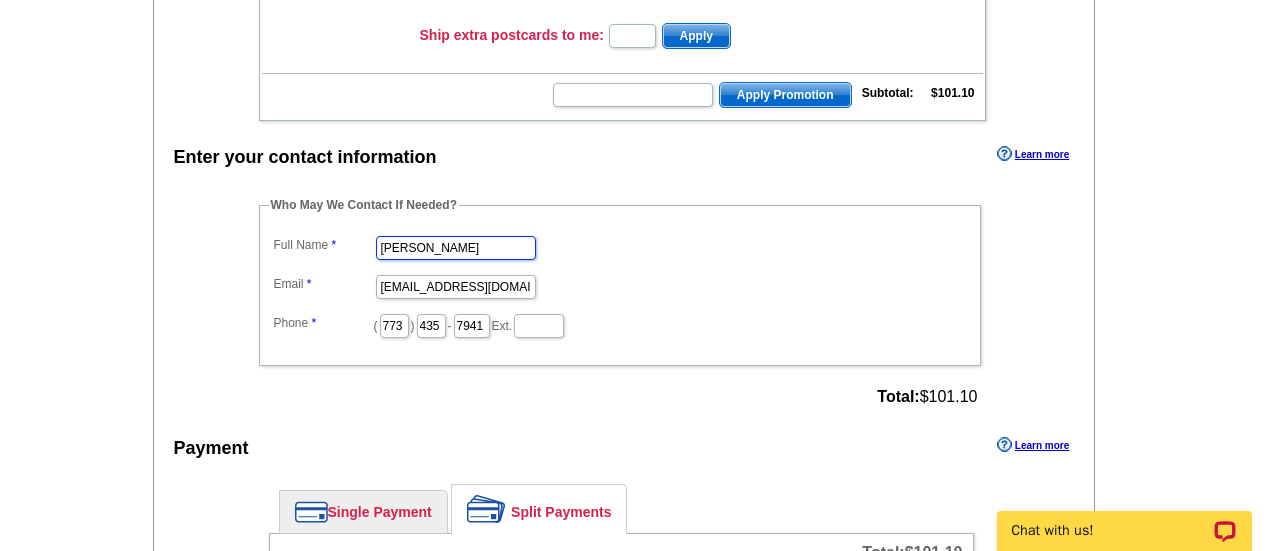type on "[PERSON_NAME]" 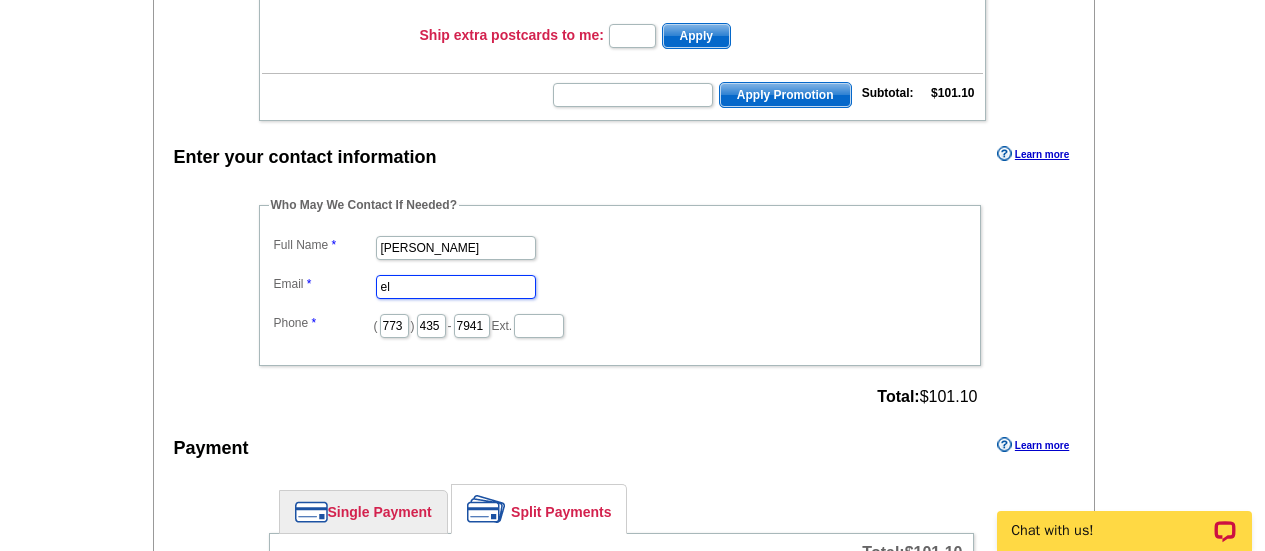 type on "[PERSON_NAME][EMAIL_ADDRESS][PERSON_NAME][DOMAIN_NAME]" 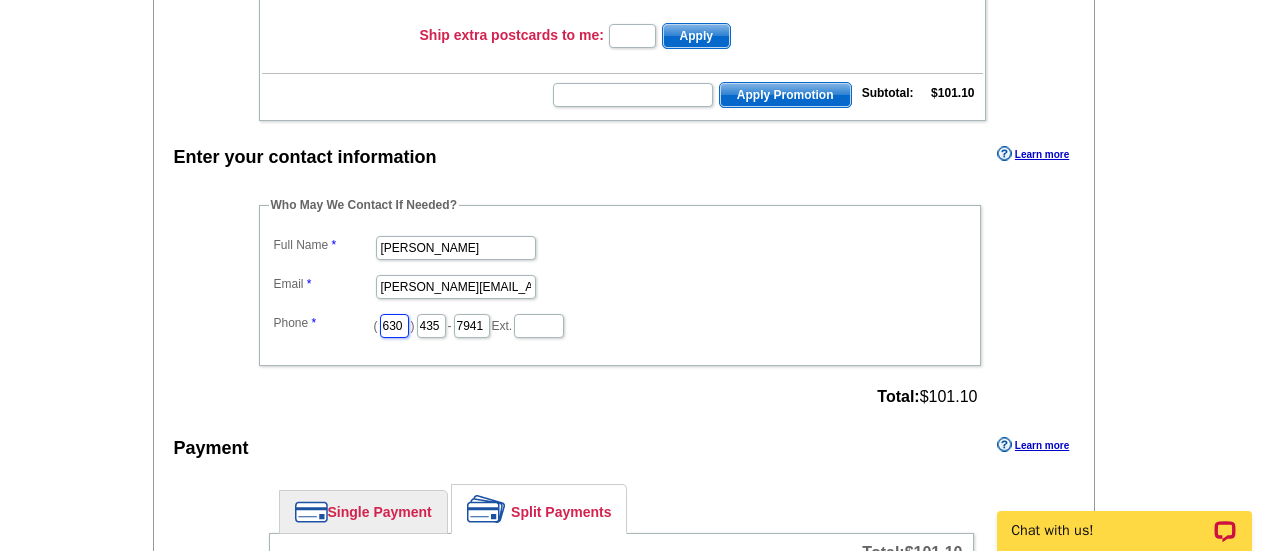 type on "630" 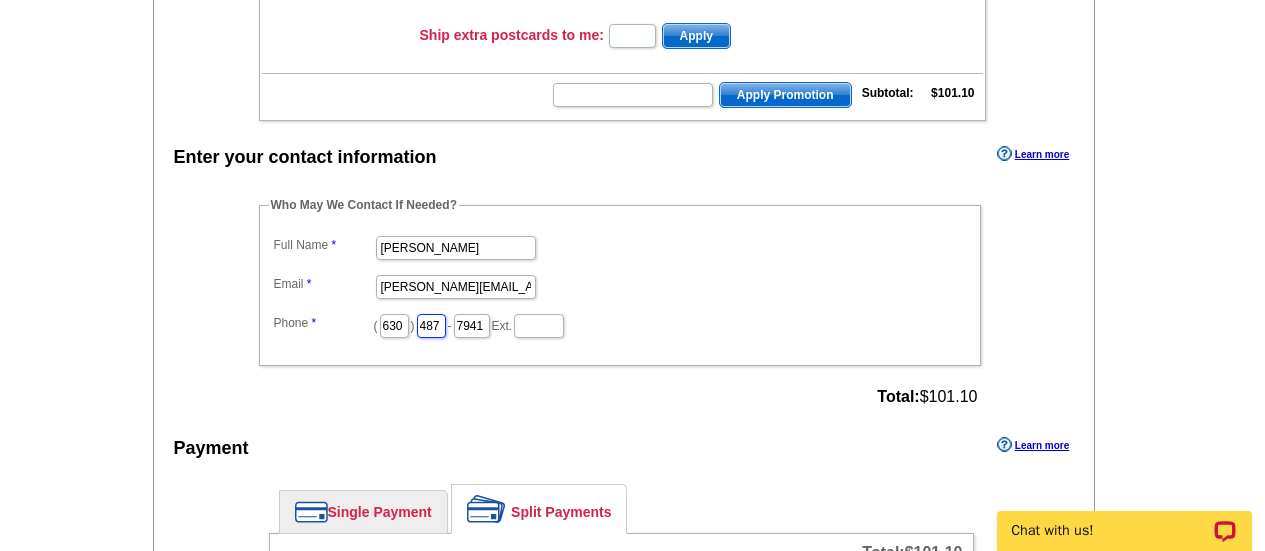 type on "487" 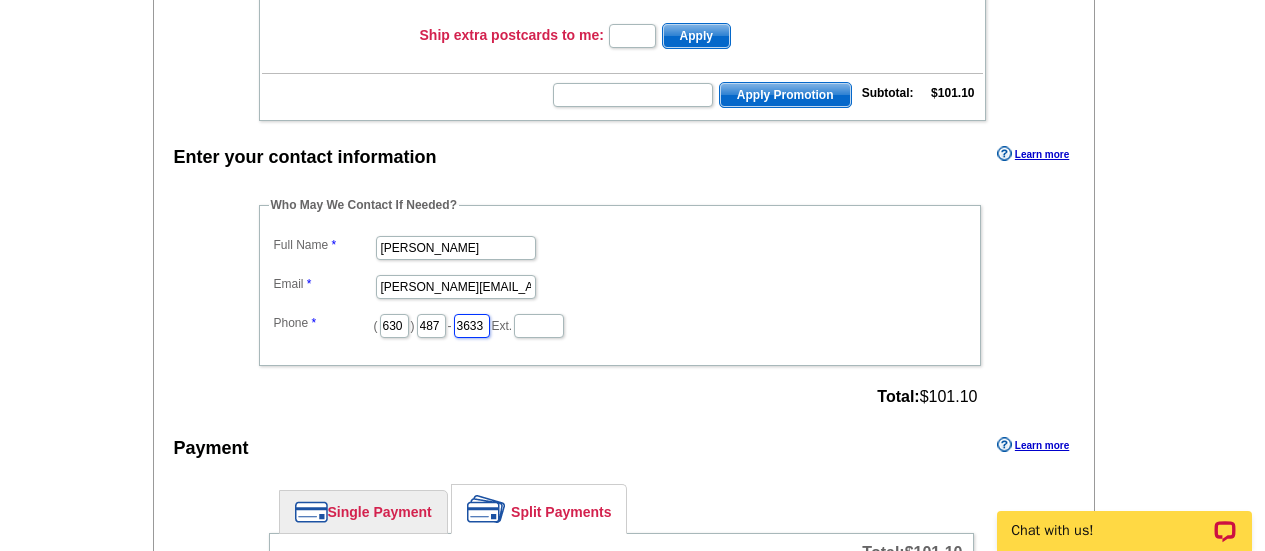 type on "3633" 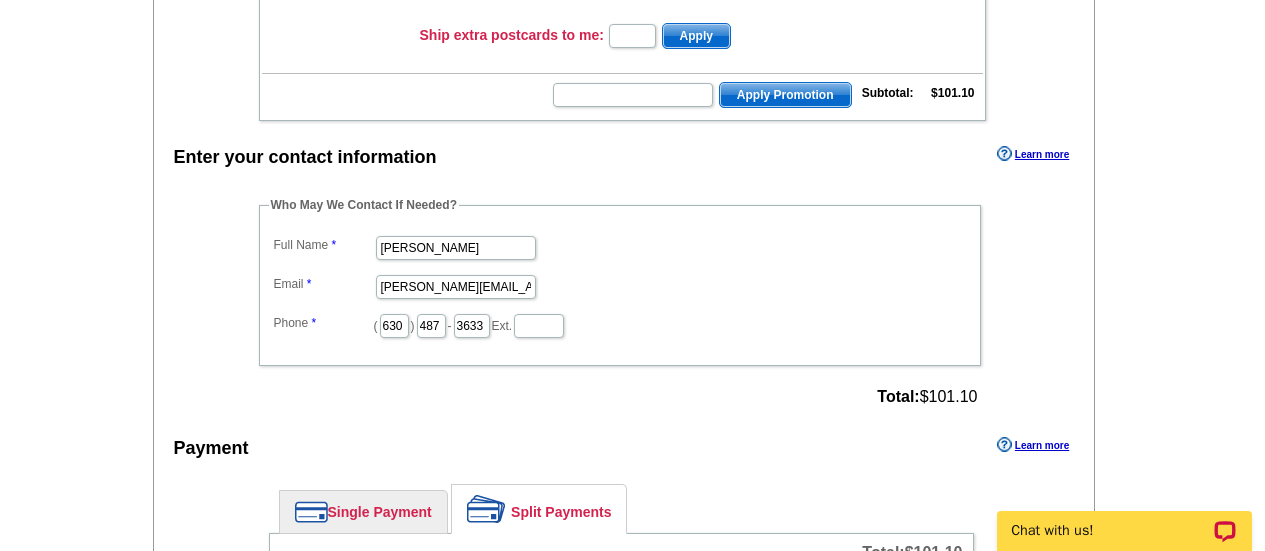 click on "[PERSON_NAME]" at bounding box center [620, 246] 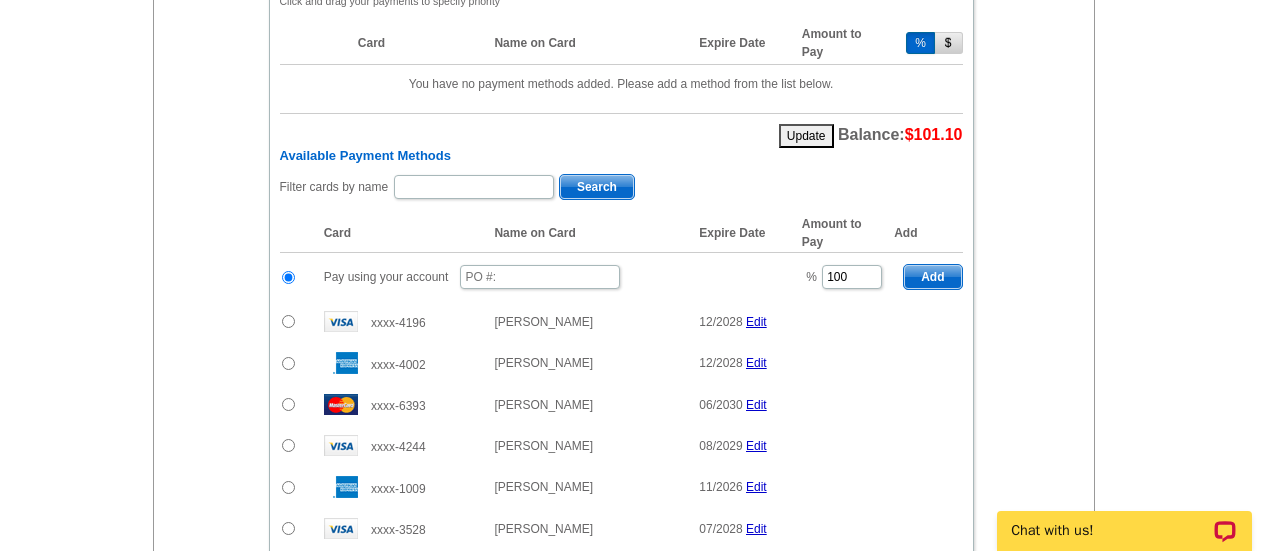 scroll, scrollTop: 1074, scrollLeft: 0, axis: vertical 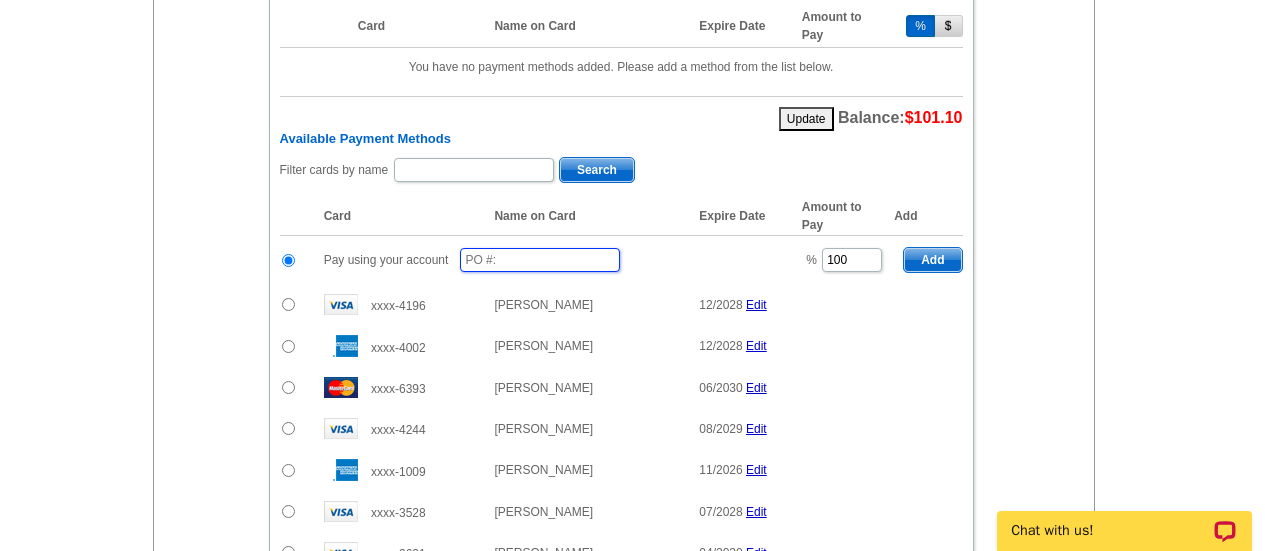click at bounding box center [540, 260] 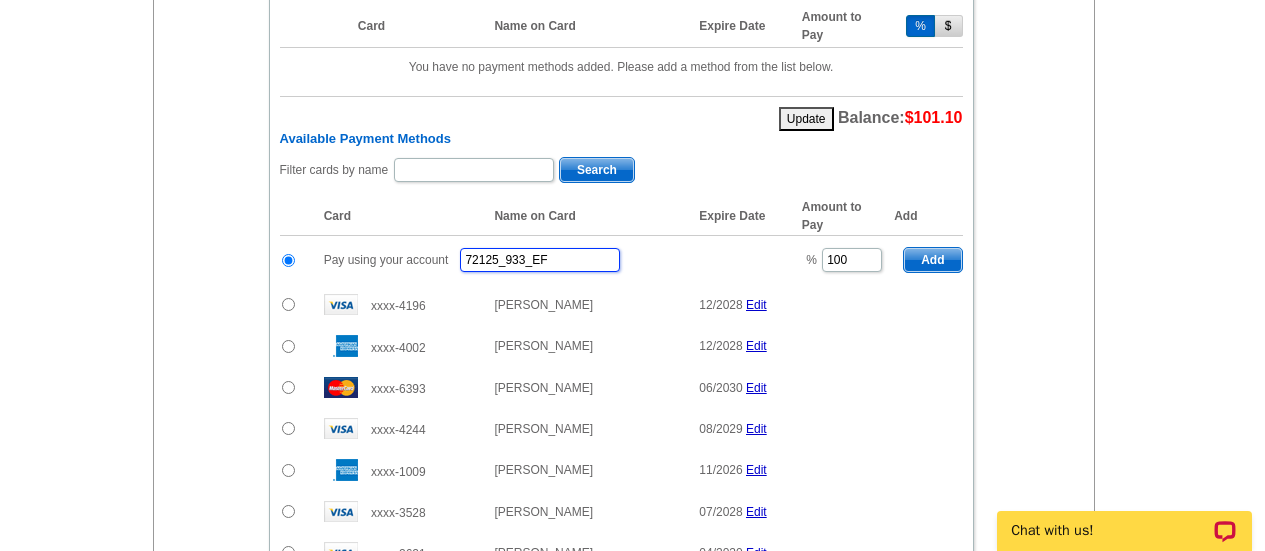 type on "72125_933_EF" 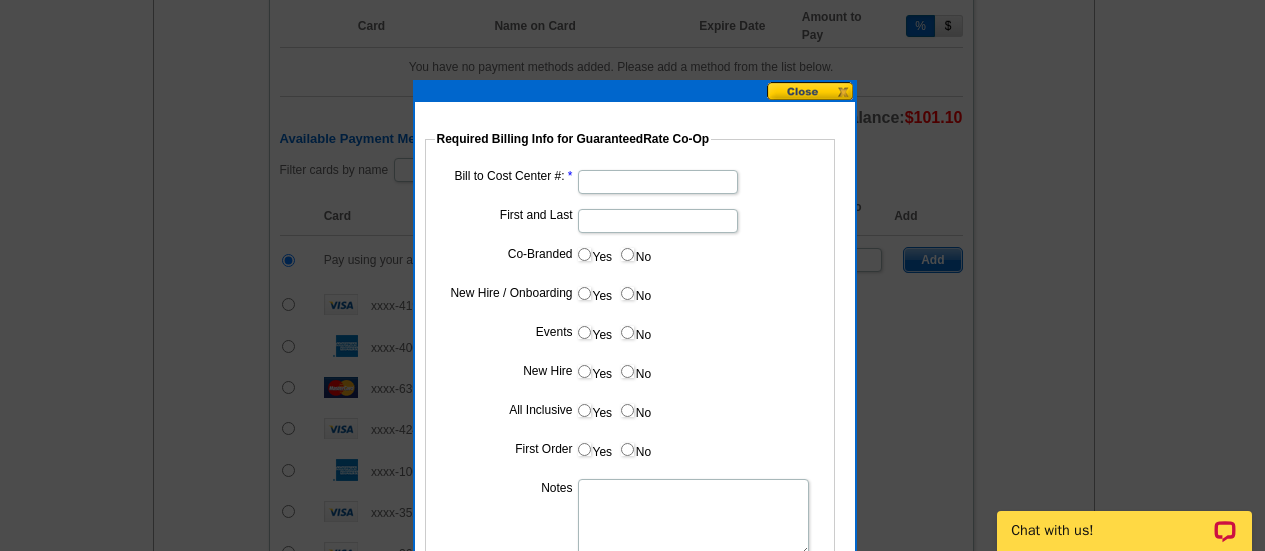 click on "Bill to Cost Center #:" at bounding box center (658, 182) 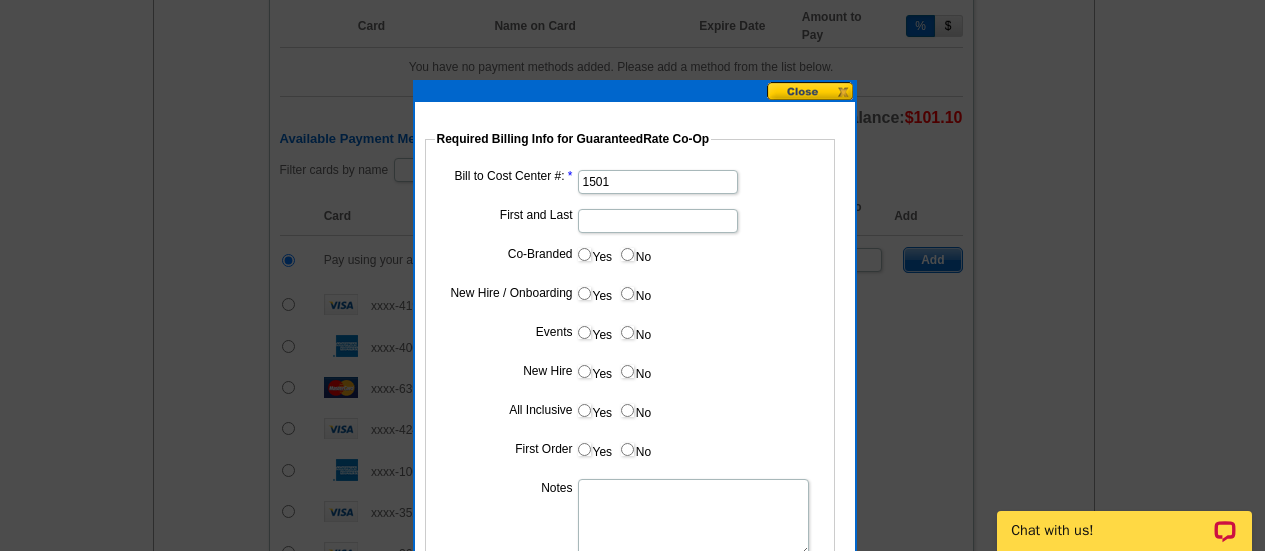 click on "First and Last" at bounding box center [658, 221] 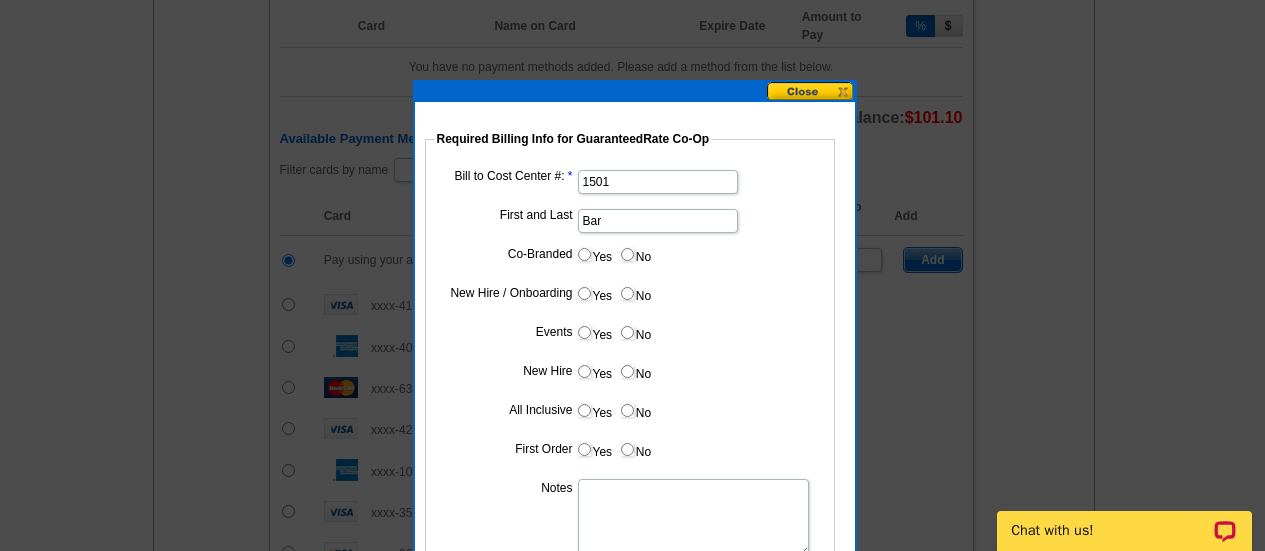 type on "[PERSON_NAME]" 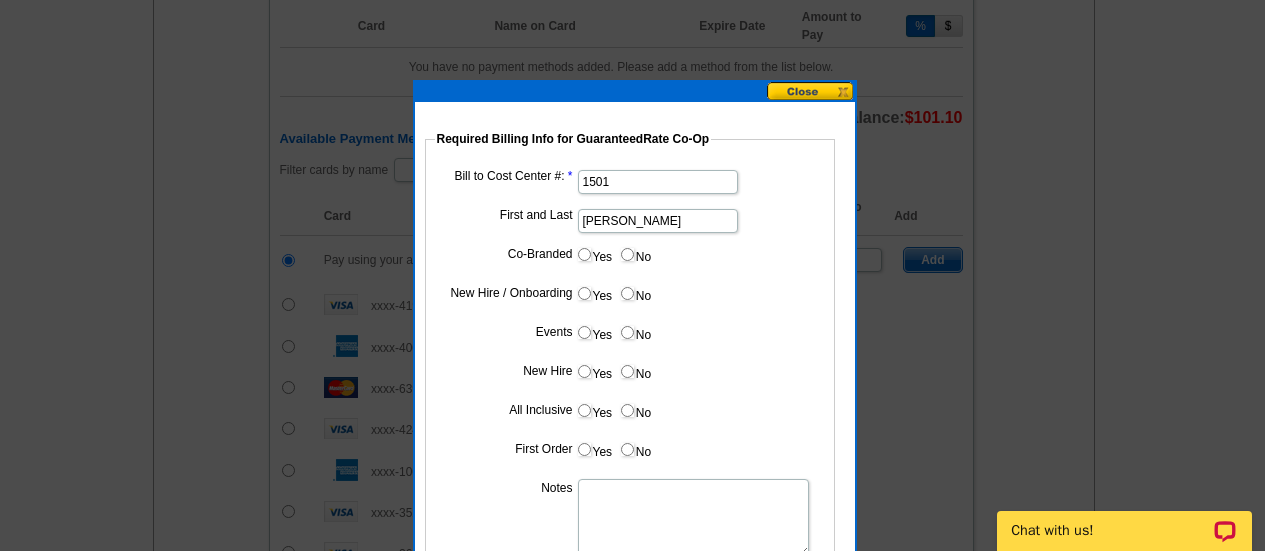 click on "Yes" at bounding box center [584, 254] 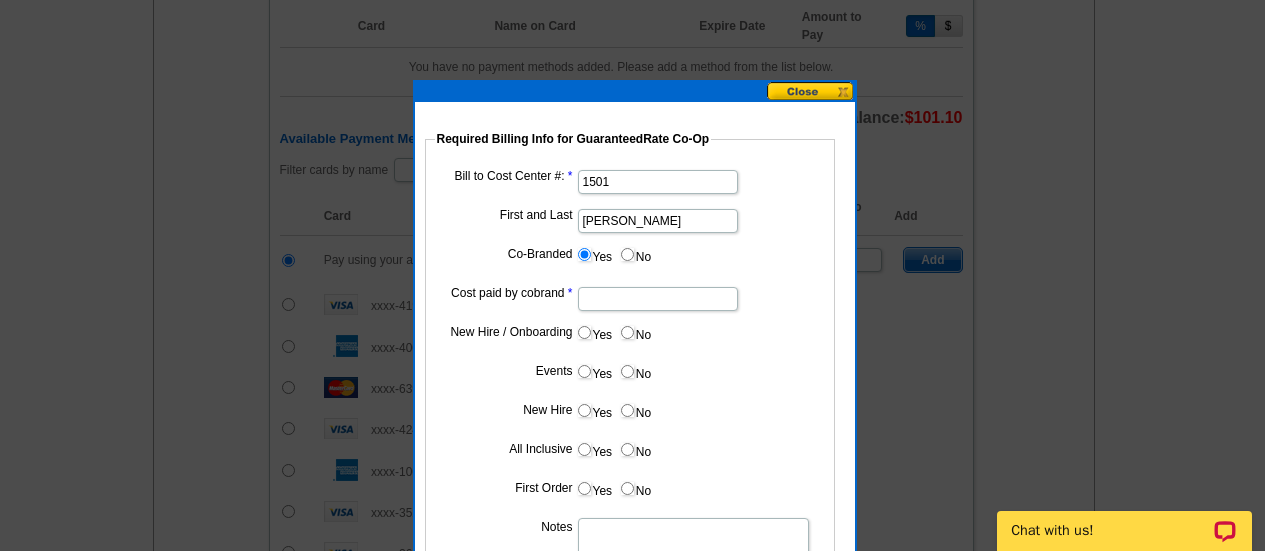click on "Cost paid by cobrand" at bounding box center (658, 299) 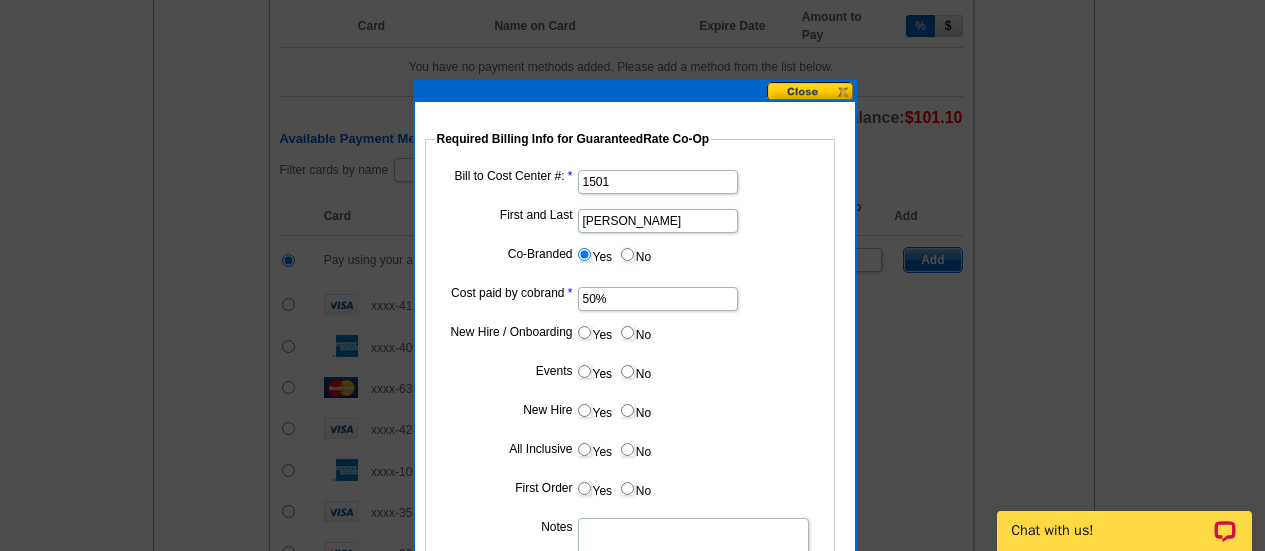 click on "No" at bounding box center (635, 332) 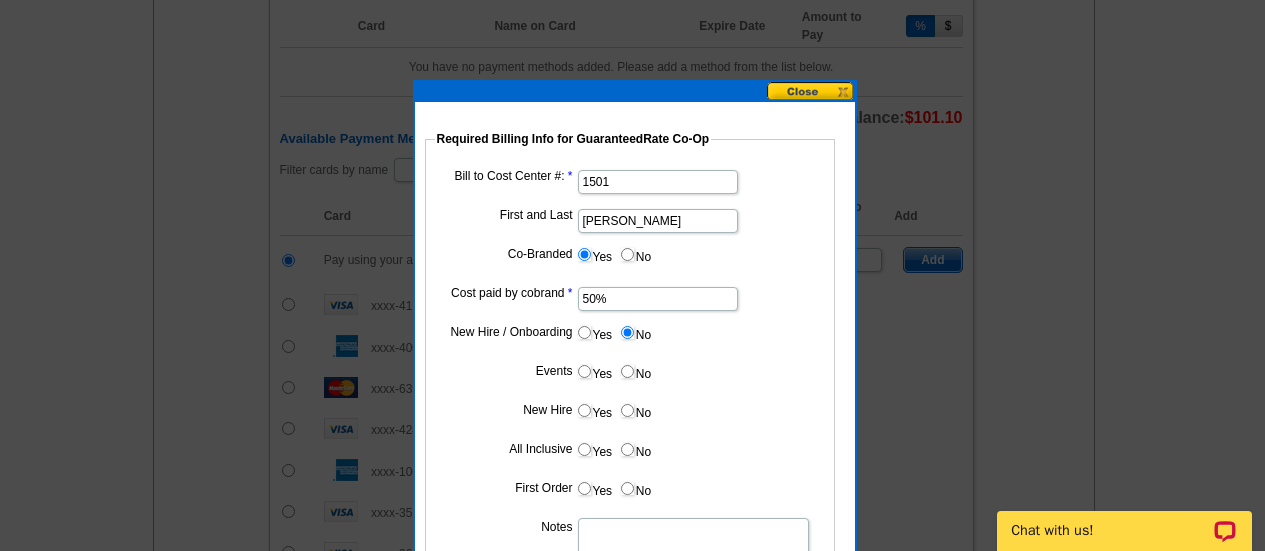 click on "No" at bounding box center (635, 371) 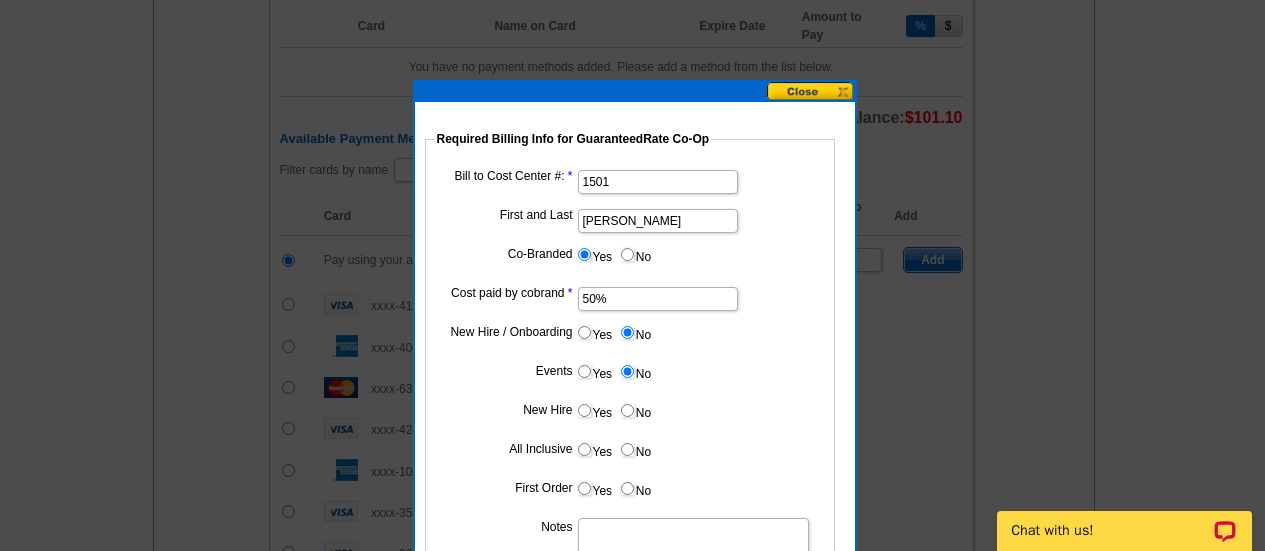 click on "No" at bounding box center (635, 410) 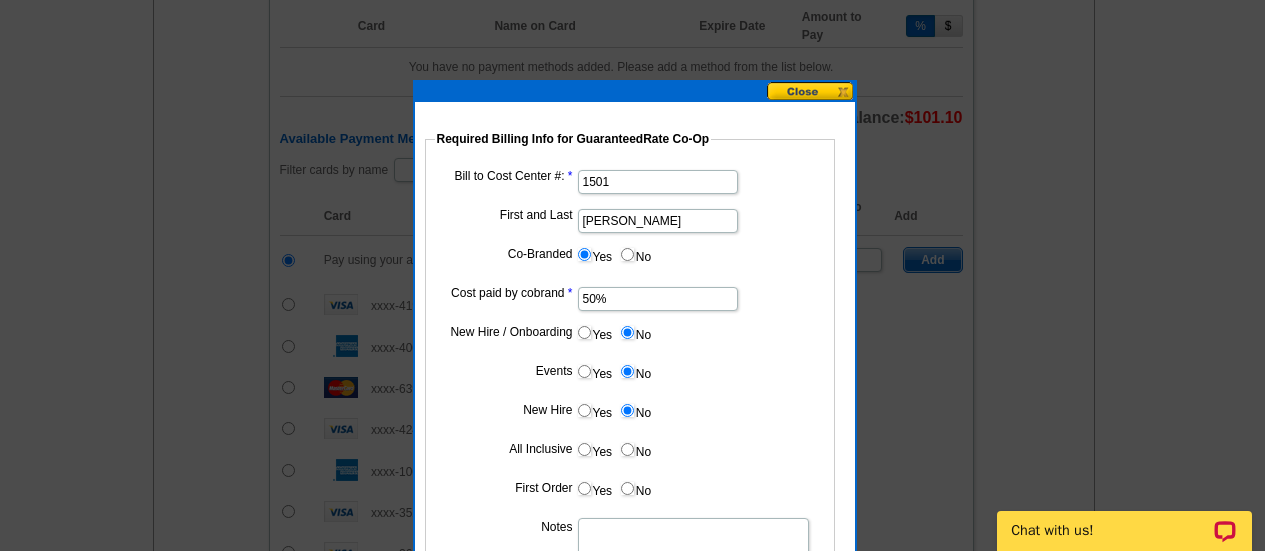 click on "Bill to Cost Center #:
1501
First and Last
[PERSON_NAME]
Co-Branded
Yes    No
Cost paid by cobrand
50%
New Hire / Onboarding
Yes    No
Events
Yes    No
New Hire
Yes    No
All Inclusive
Yes    No
First Order
Yes    No
Notes
Submit" at bounding box center (630, 394) 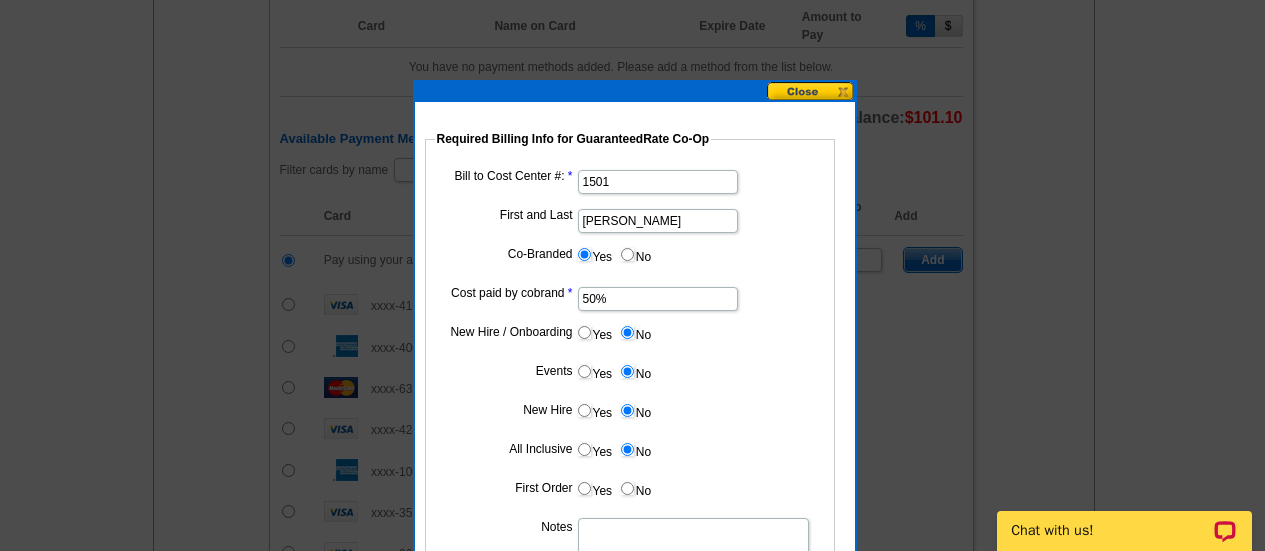 click on "No" at bounding box center (627, 488) 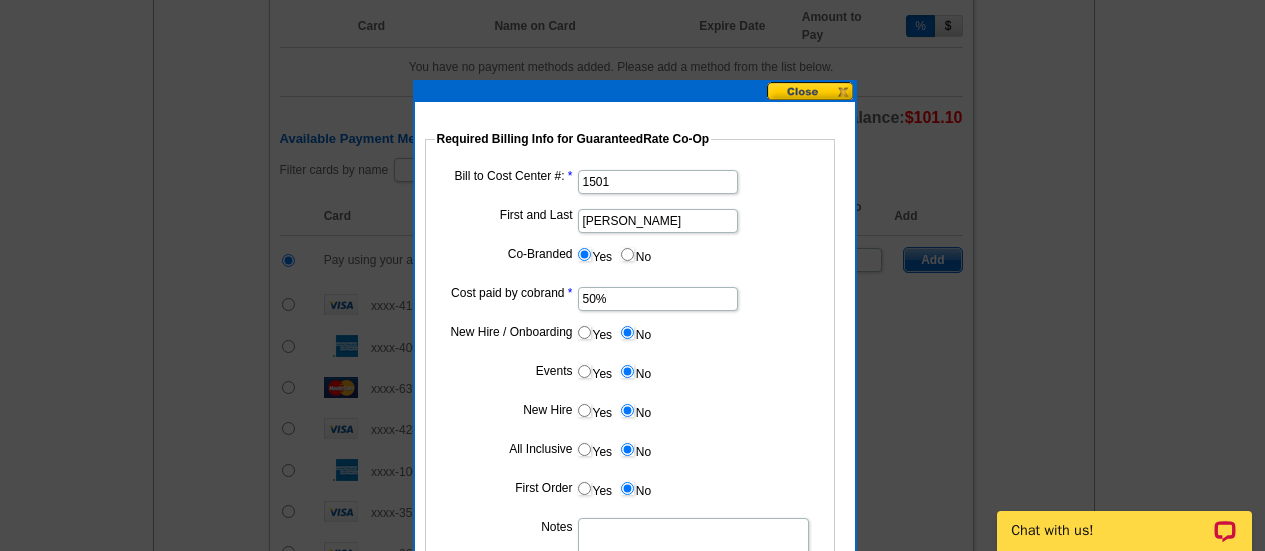 scroll, scrollTop: 1247, scrollLeft: 0, axis: vertical 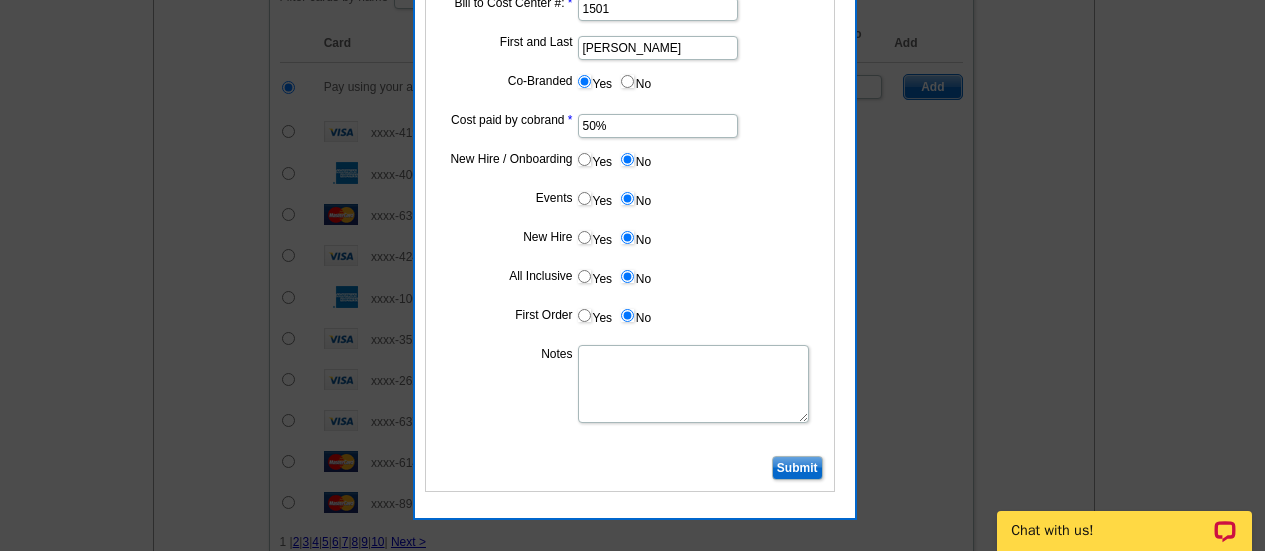 click on "Notes" at bounding box center (693, 384) 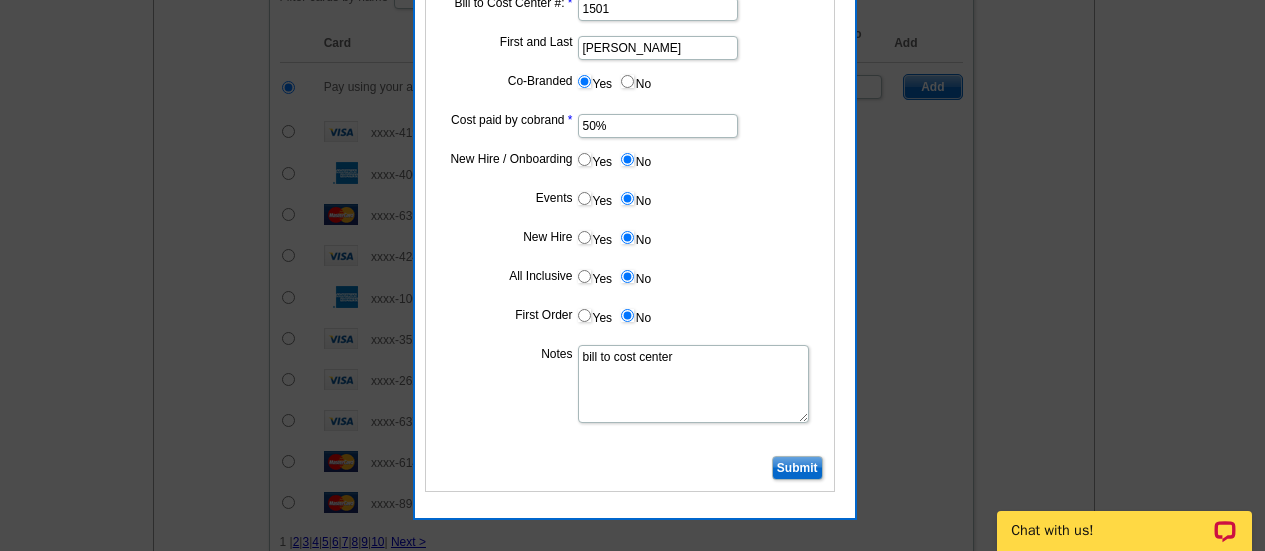 type on "bill to cost center" 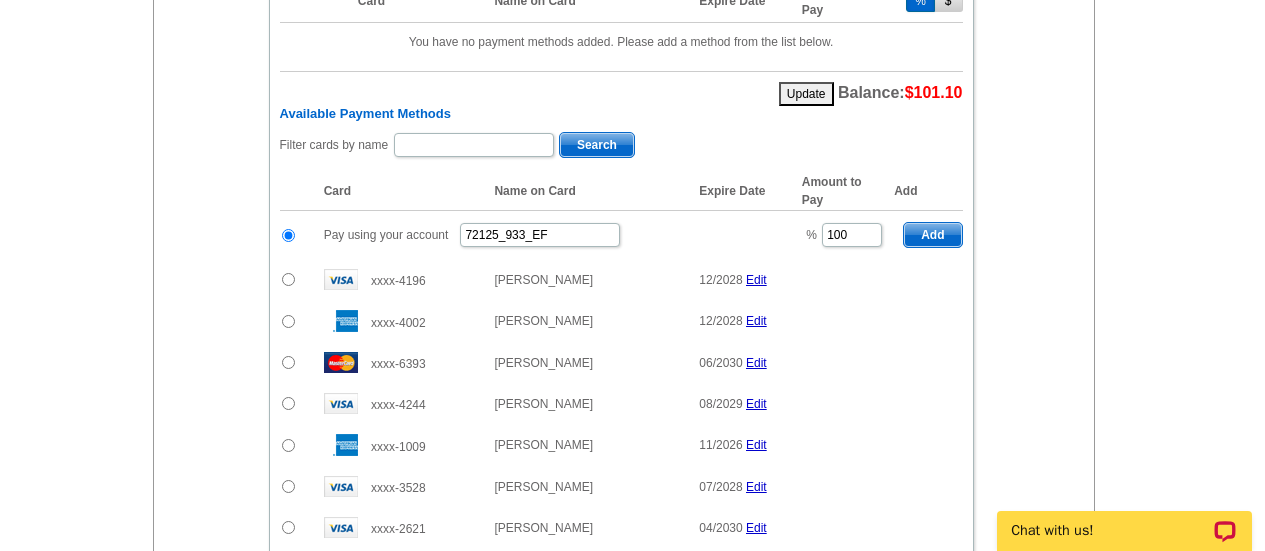 scroll, scrollTop: 1079, scrollLeft: 0, axis: vertical 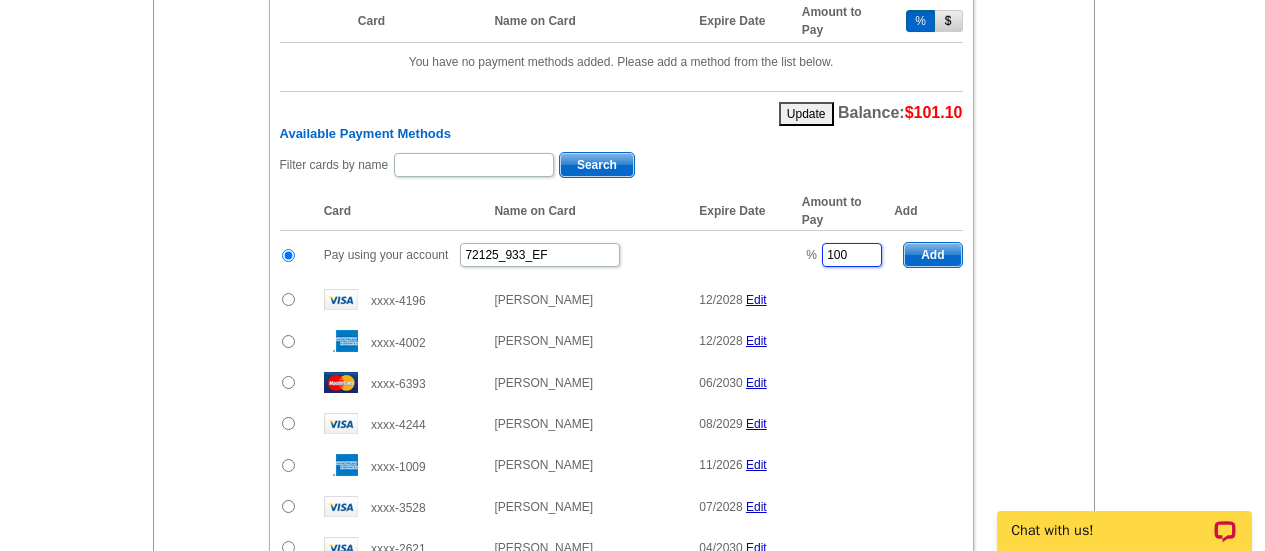 drag, startPoint x: 869, startPoint y: 245, endPoint x: 799, endPoint y: 258, distance: 71.19691 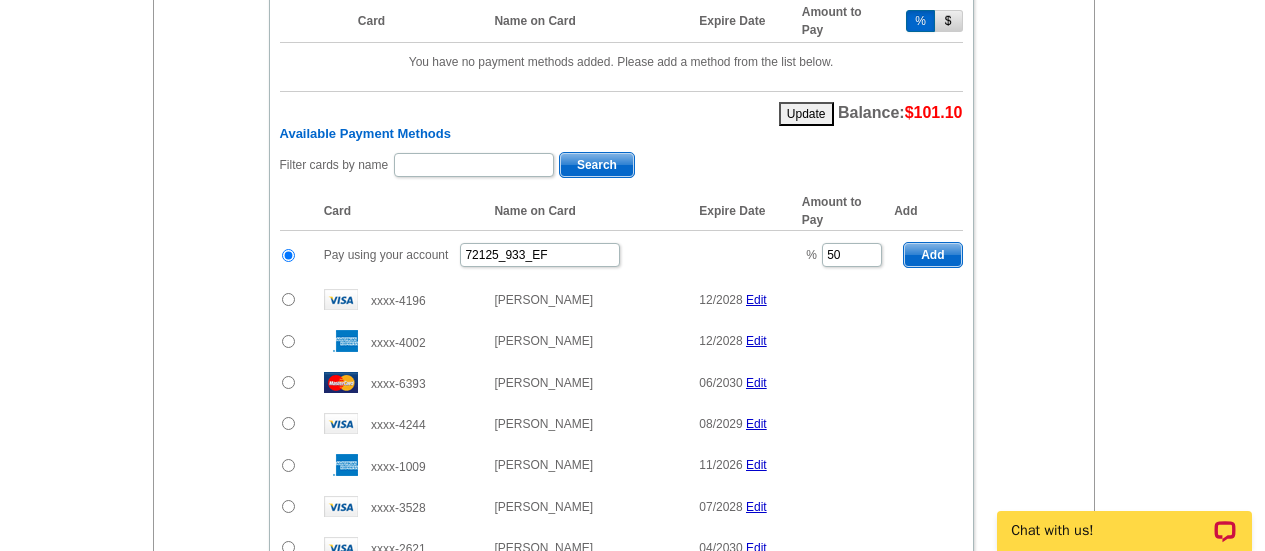 click on "Add" at bounding box center (932, 255) 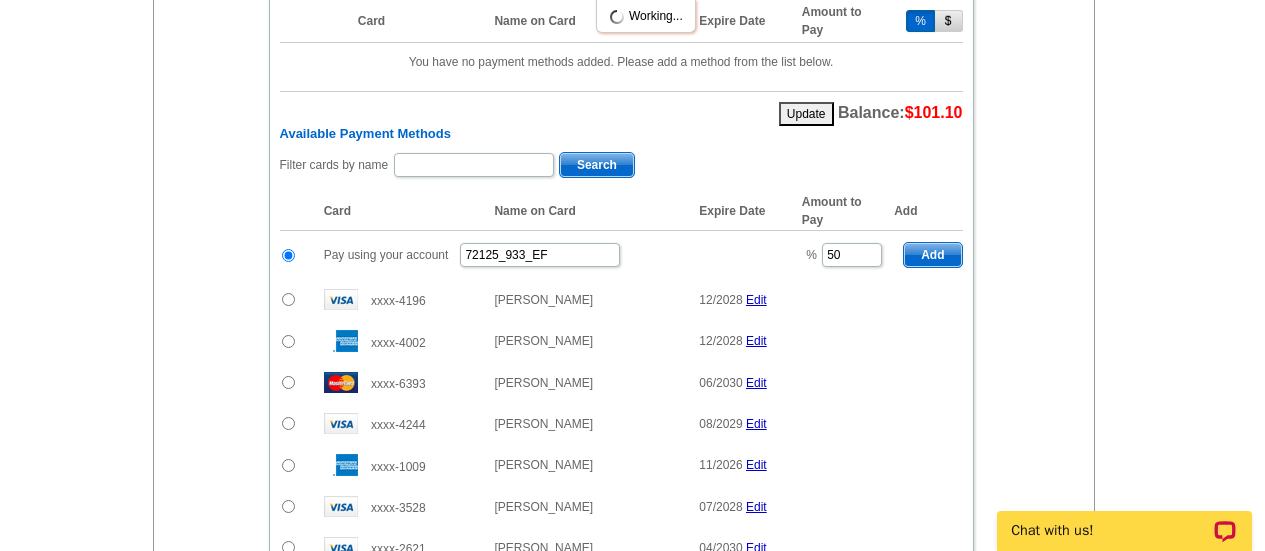 type on "100" 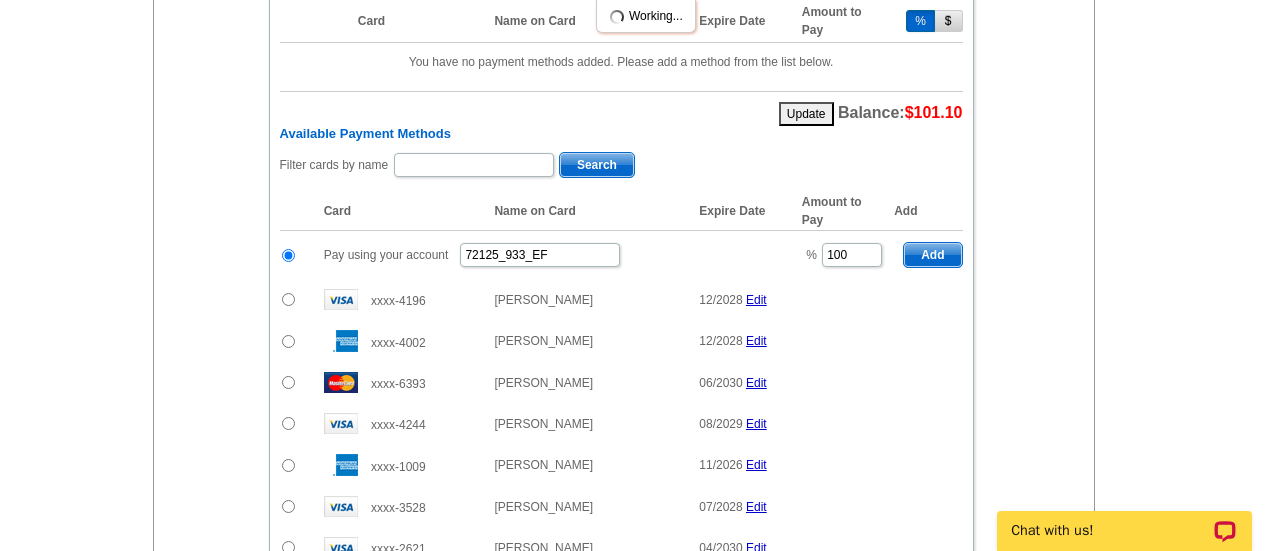 radio on "false" 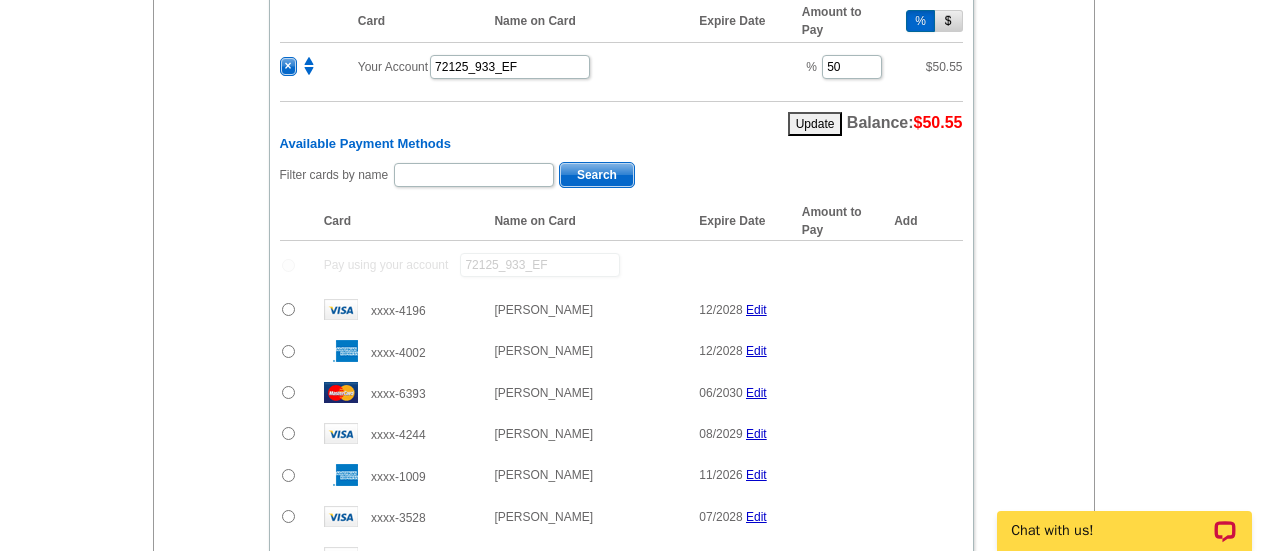 click at bounding box center [288, 351] 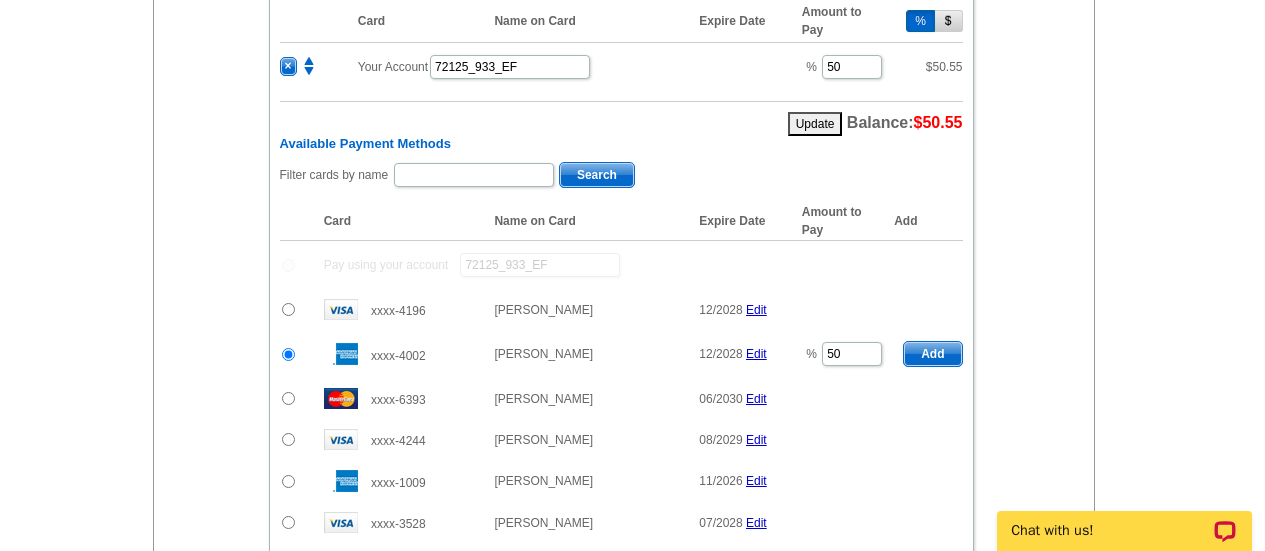 click on "Add" at bounding box center [932, 354] 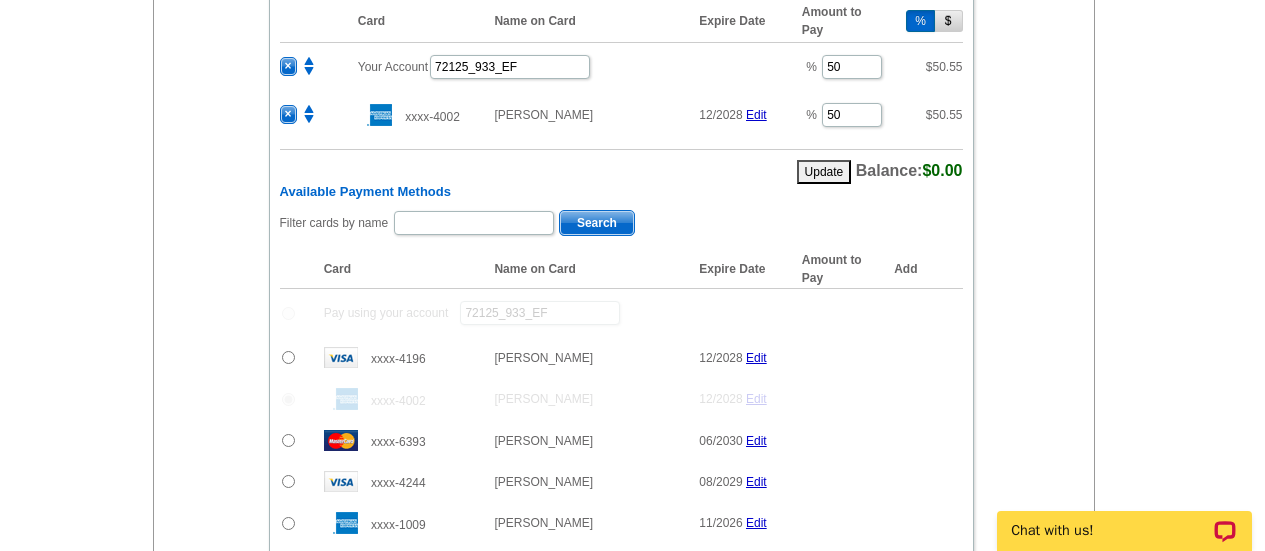 radio on "false" 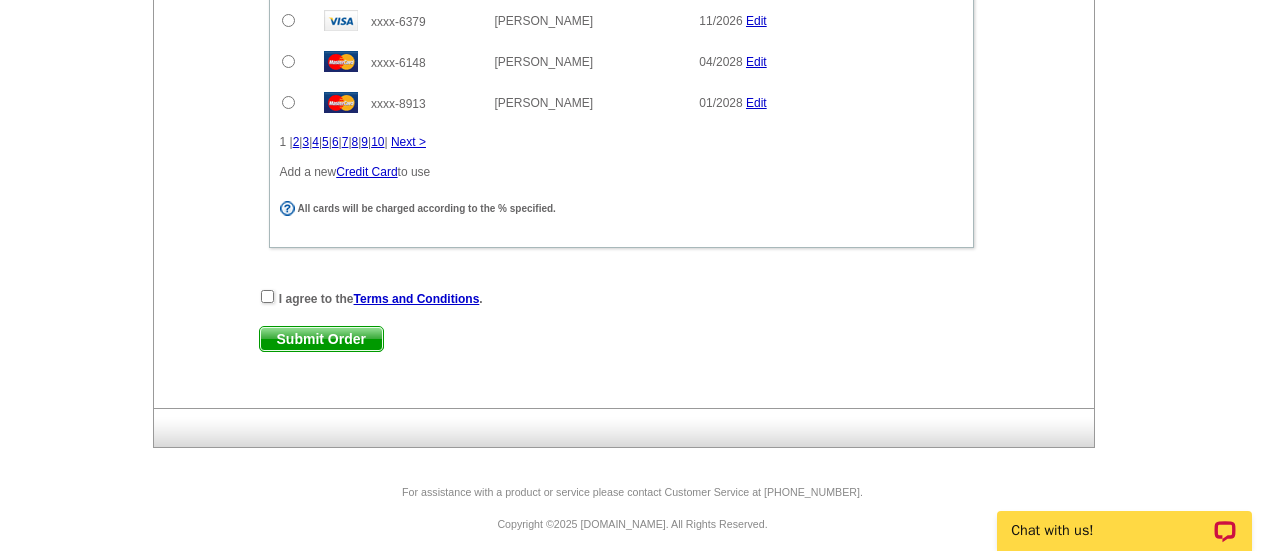 scroll, scrollTop: 1718, scrollLeft: 0, axis: vertical 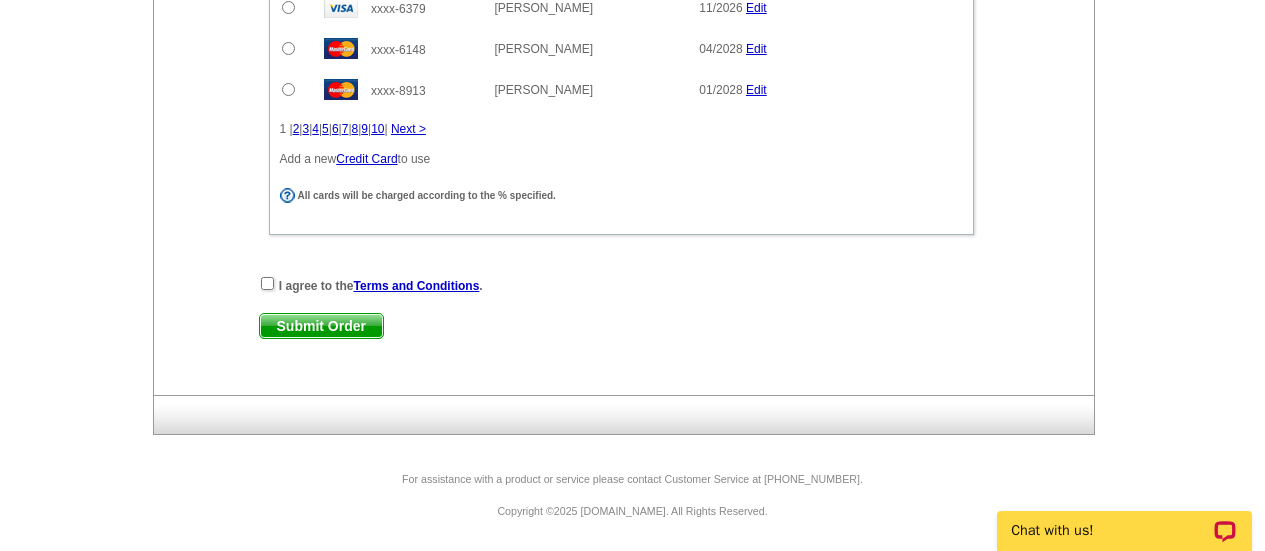 click on "I agree to the
Terms and Conditions
.
Submit Order
Submit Order" at bounding box center [621, 316] 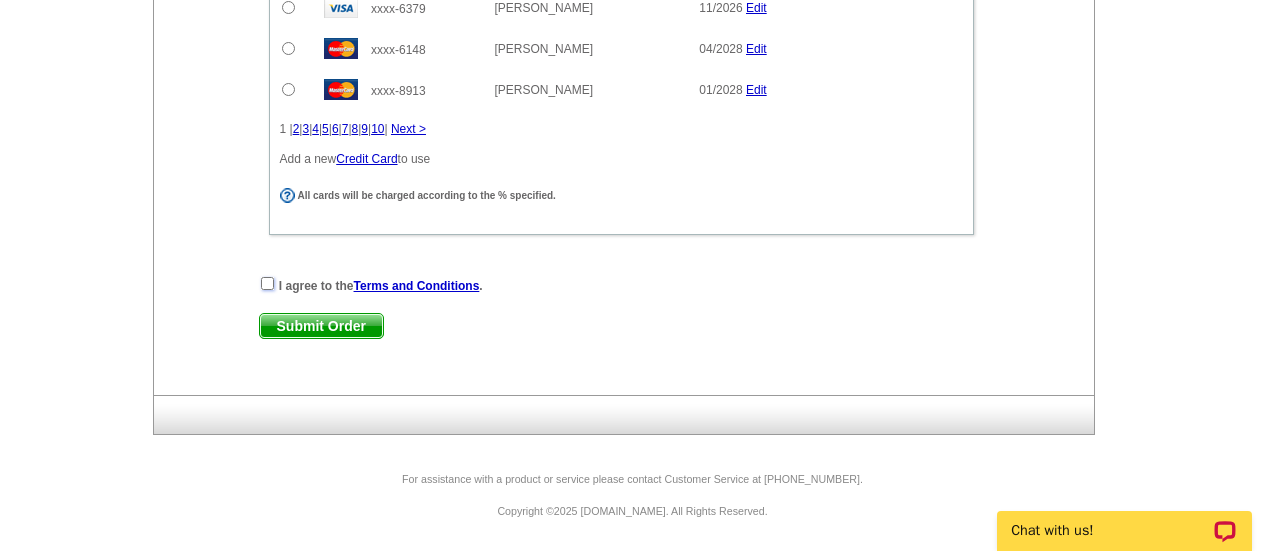 click at bounding box center [267, 283] 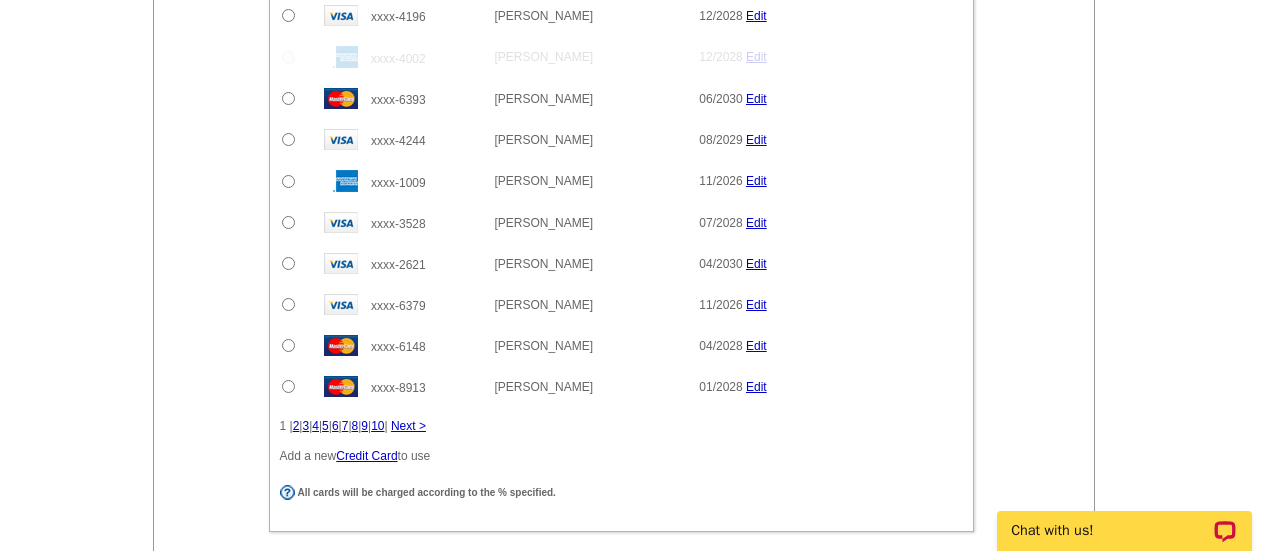 scroll, scrollTop: 1439, scrollLeft: 0, axis: vertical 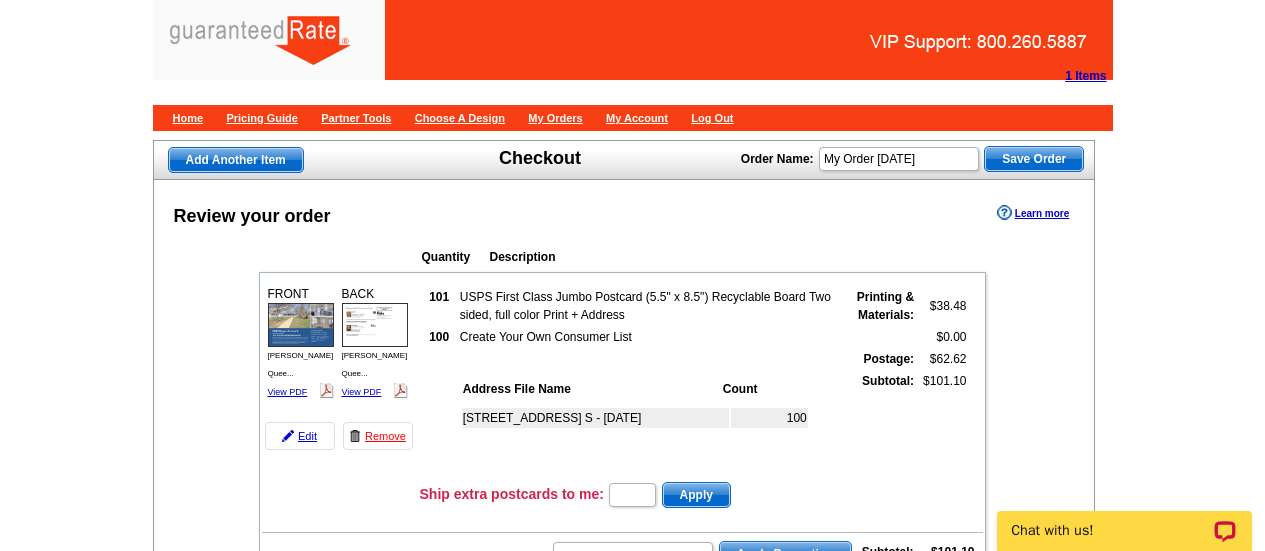 click on "Add Another Item
Checkout
Order Name:
My Order [DATE]
Save Order
Review your order
Learn more
Quantity
Description
101 $38.48 100" at bounding box center [633, 1146] 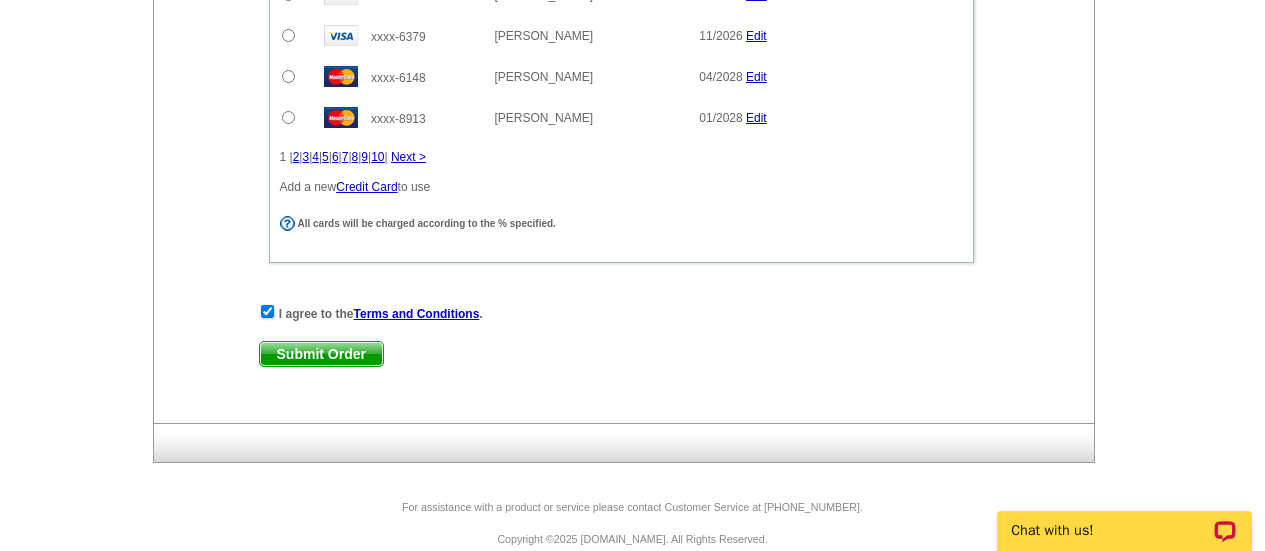 scroll, scrollTop: 1718, scrollLeft: 0, axis: vertical 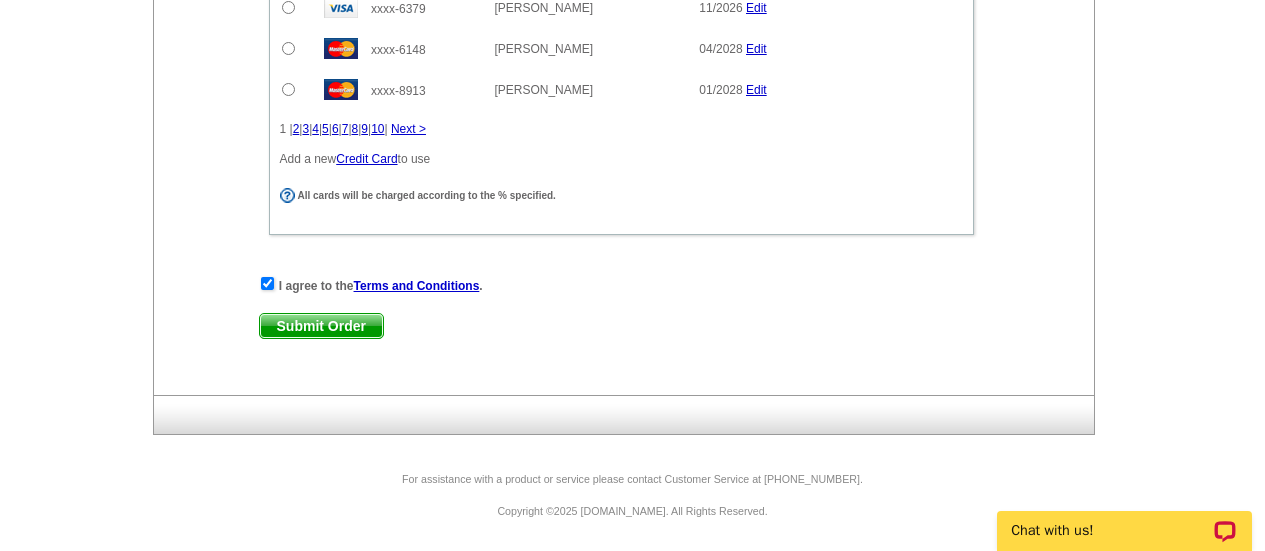 click on "Submit Order" at bounding box center [321, 326] 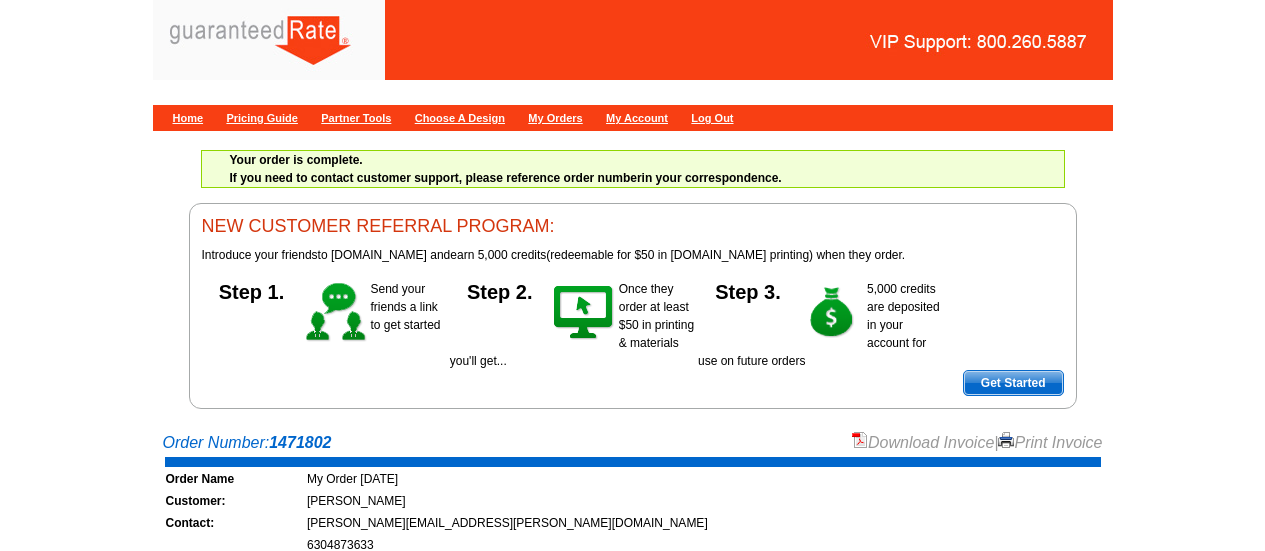 scroll, scrollTop: 0, scrollLeft: 0, axis: both 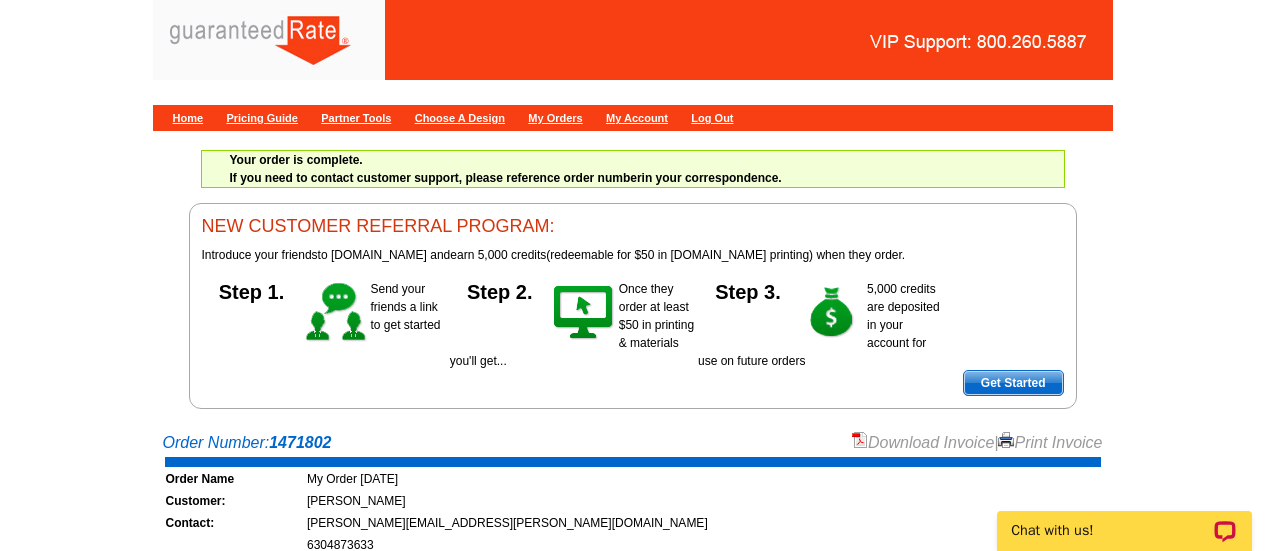 click on "Download Invoice" at bounding box center [923, 442] 